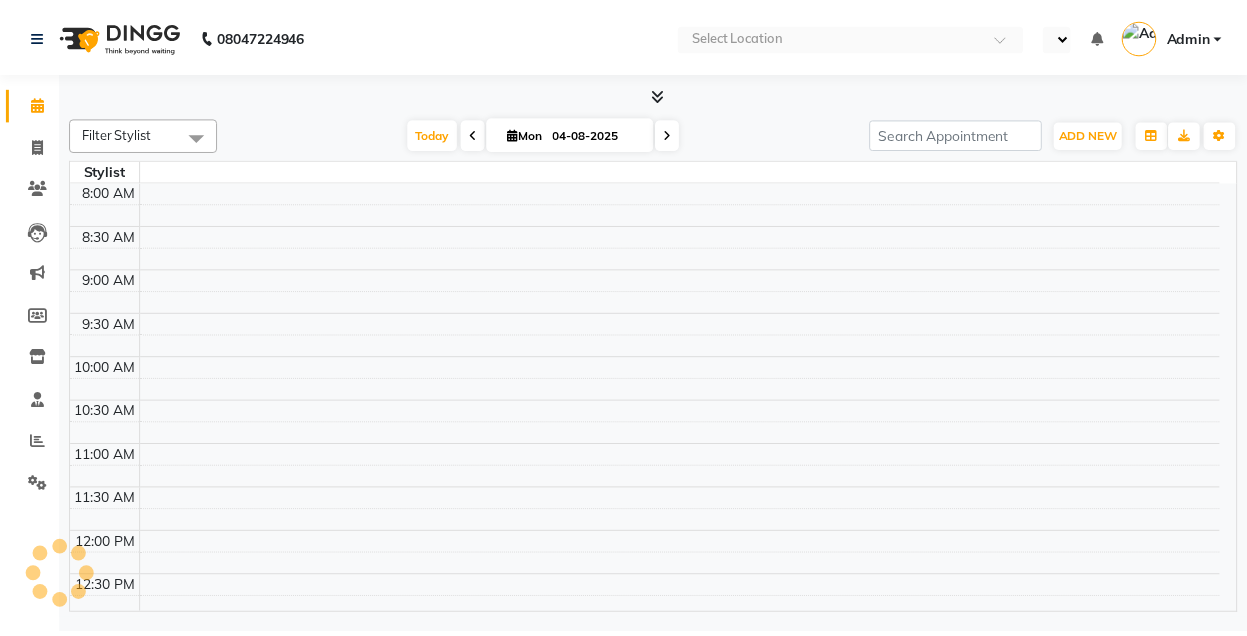 scroll, scrollTop: 0, scrollLeft: 0, axis: both 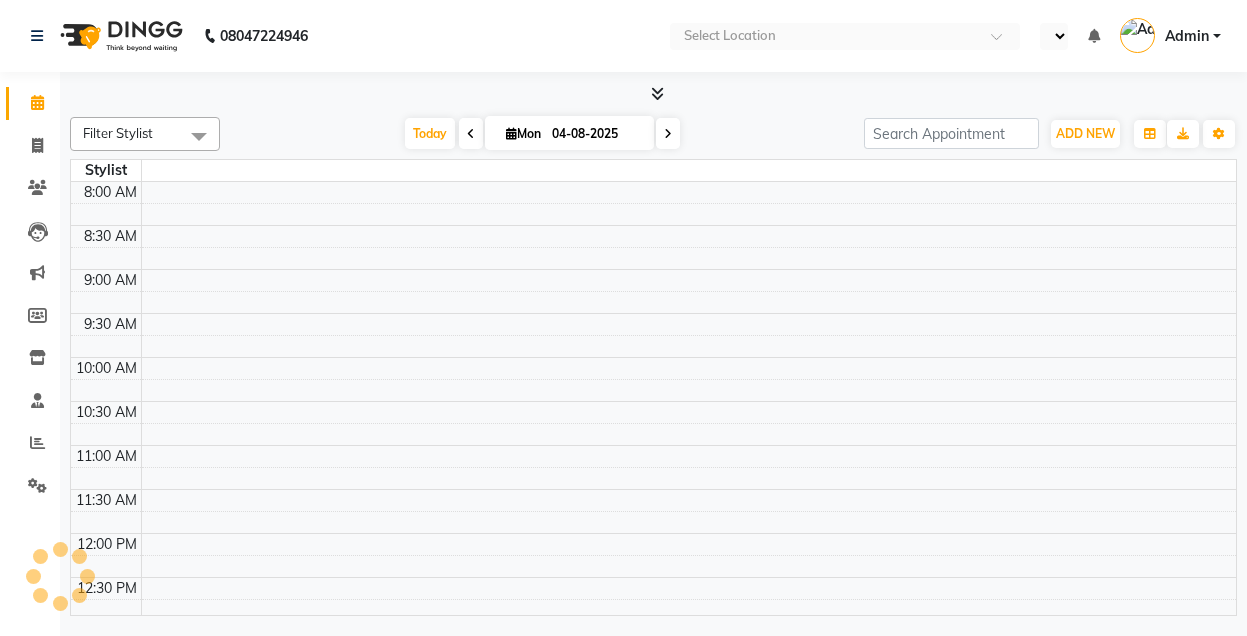 select on "en" 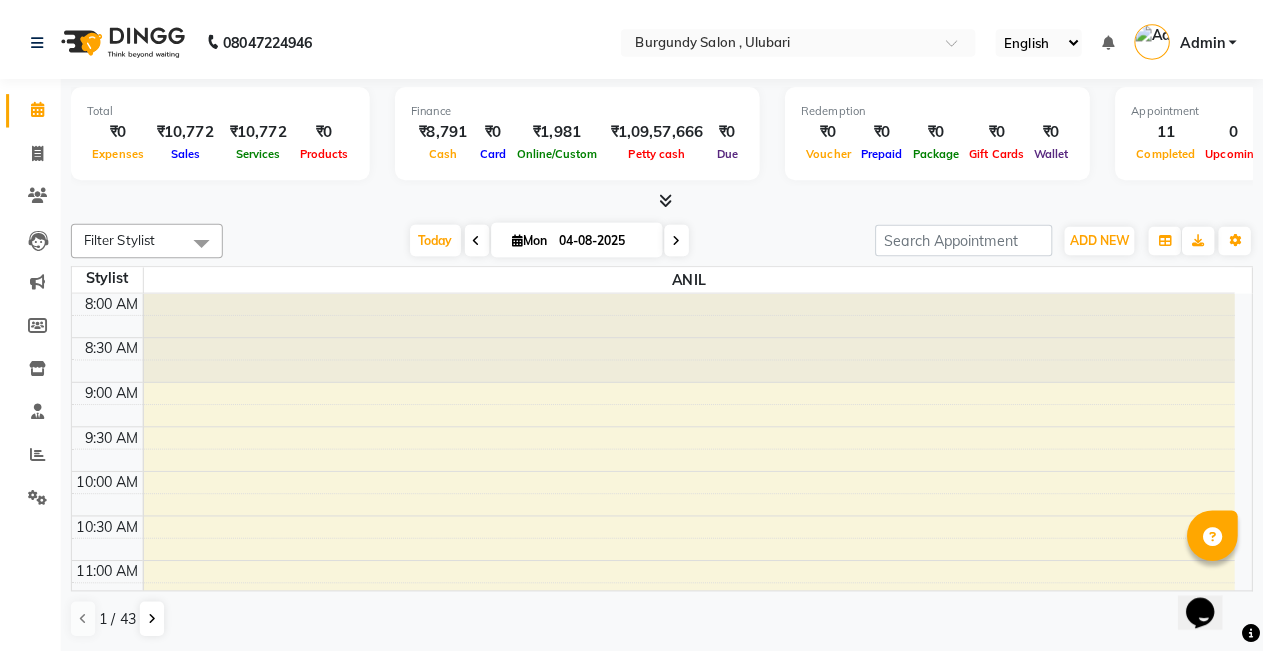 scroll, scrollTop: 0, scrollLeft: 0, axis: both 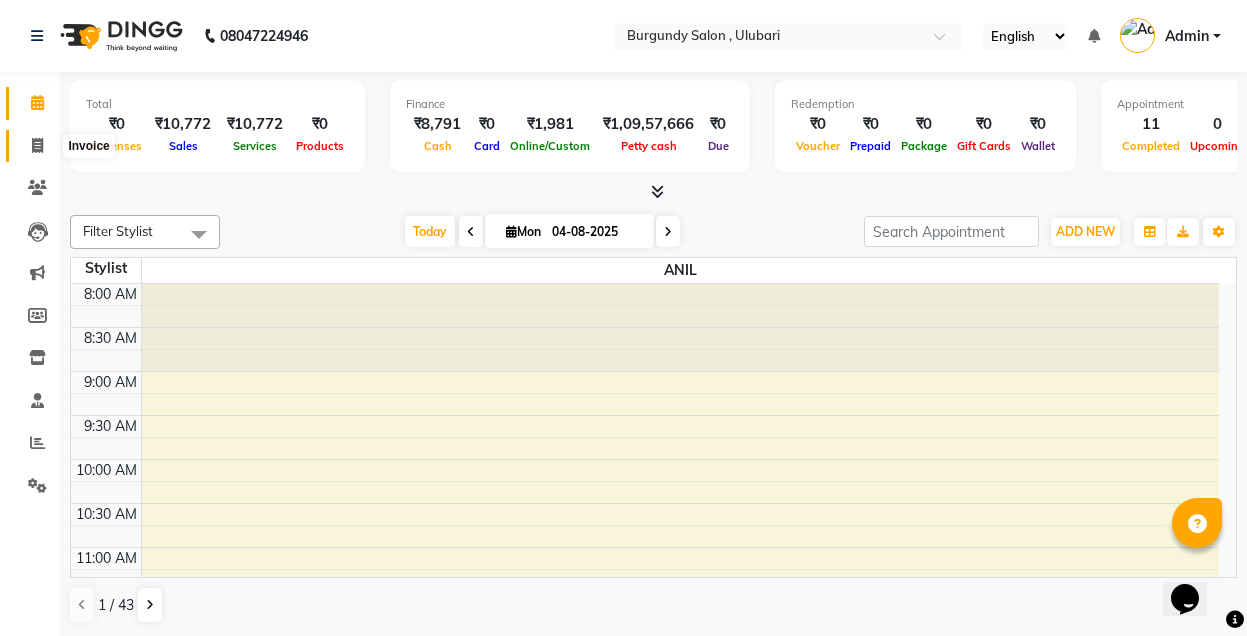 click 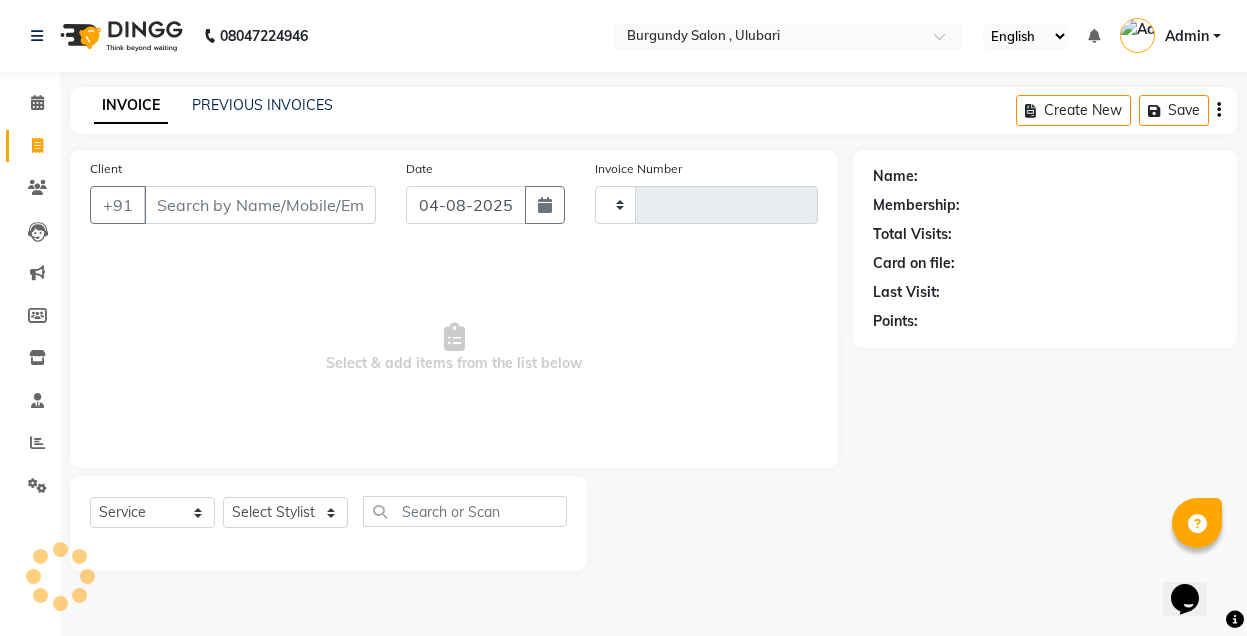type on "1409" 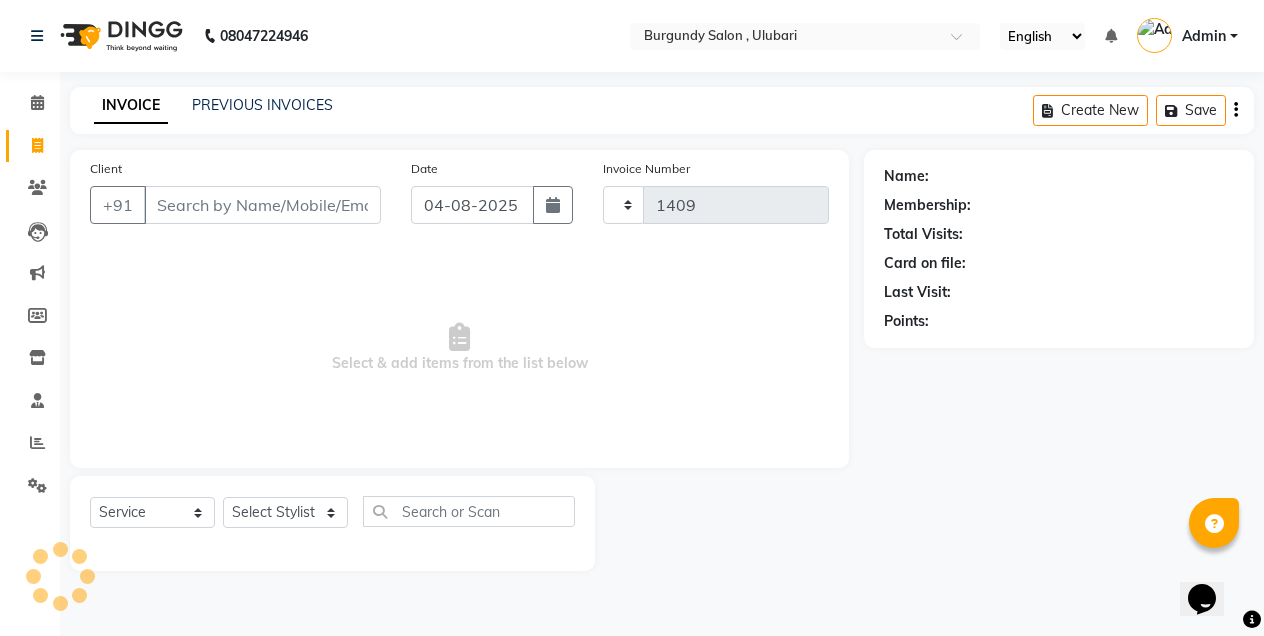 select on "5345" 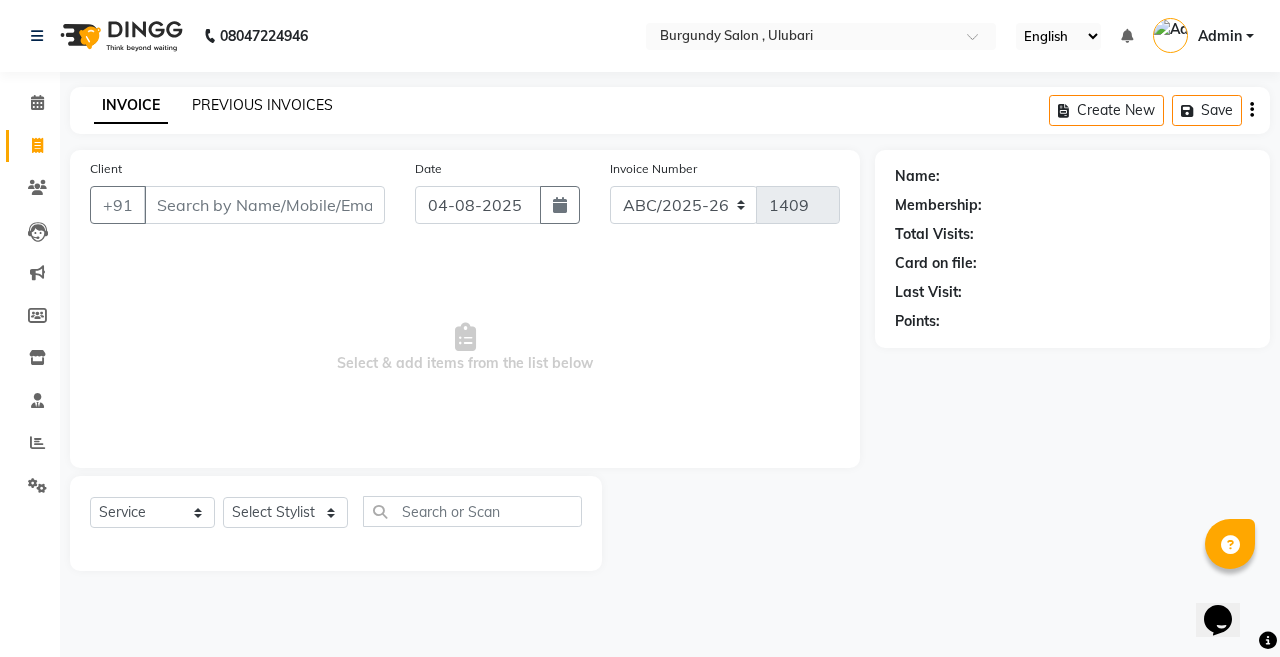 click on "PREVIOUS INVOICES" 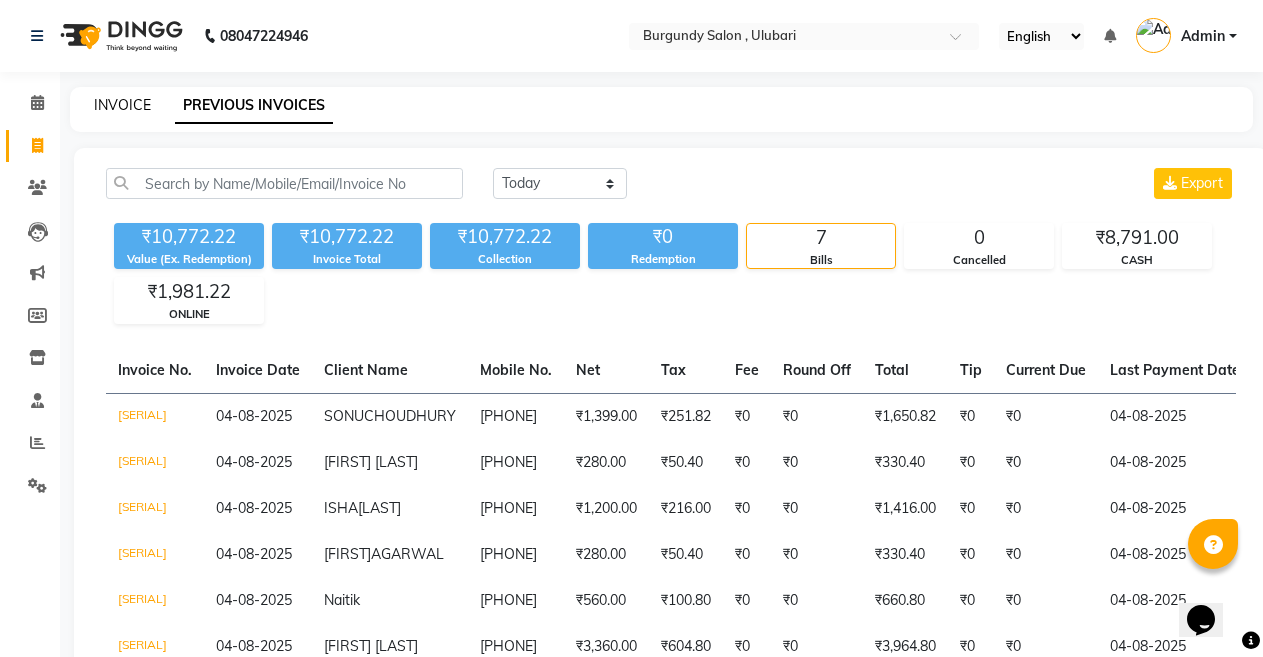 click on "INVOICE" 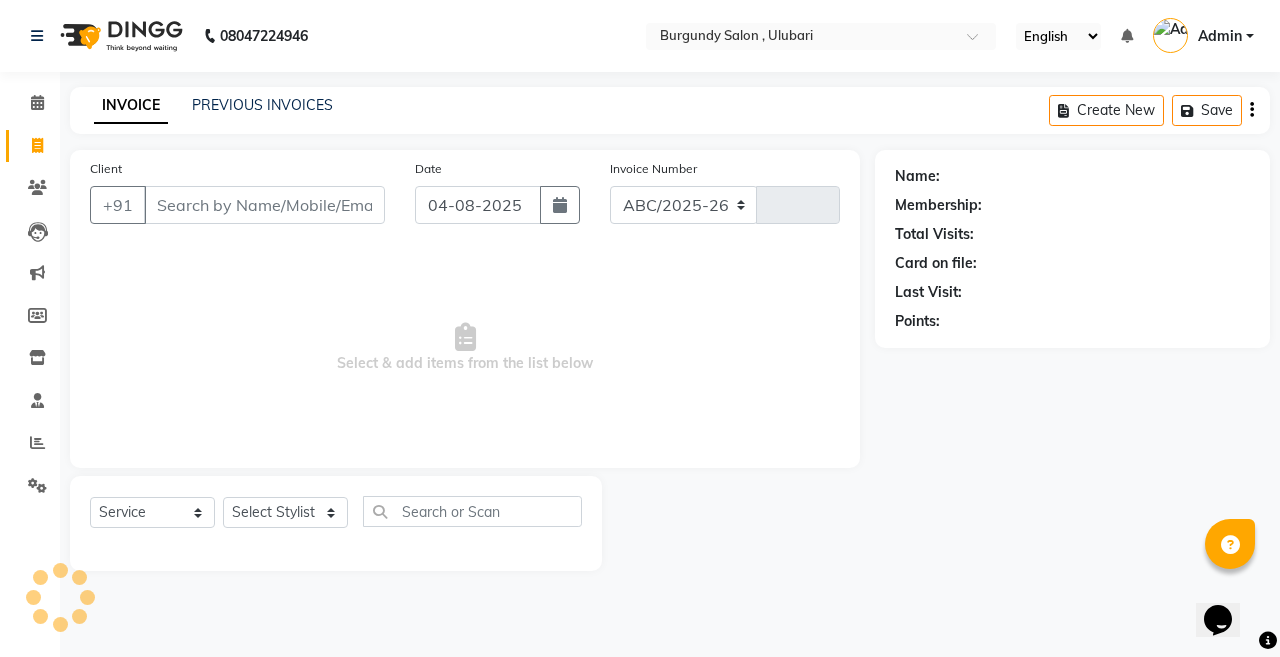 select on "5345" 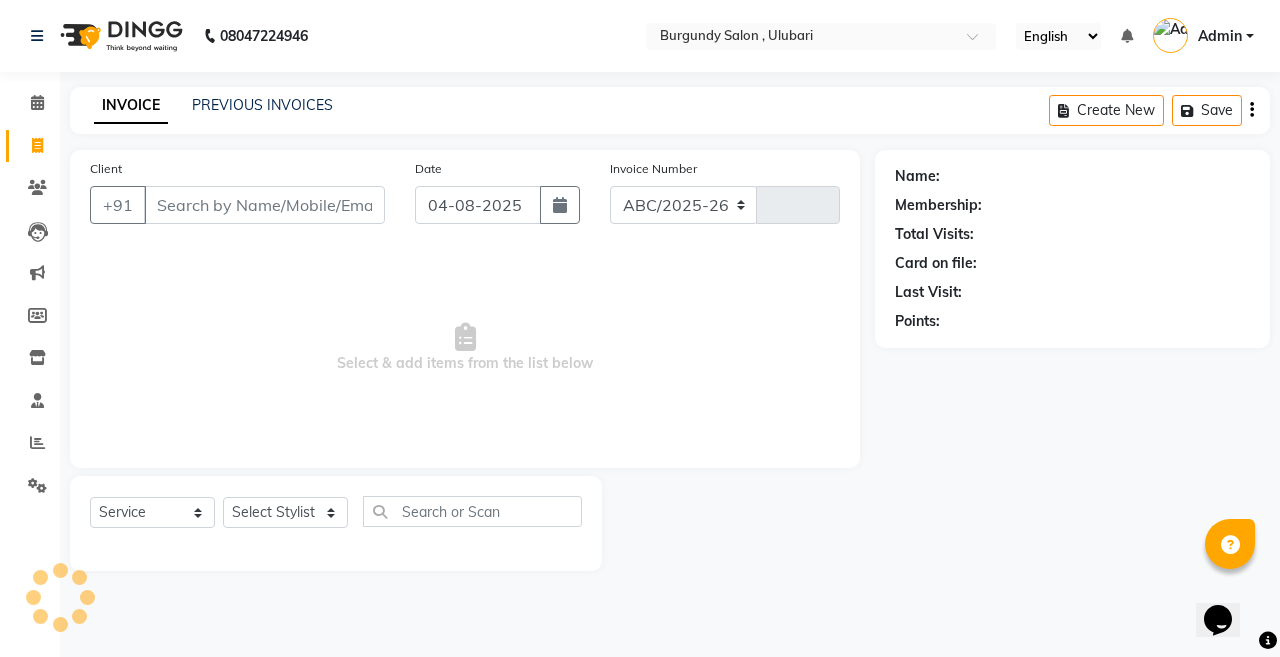 type on "1409" 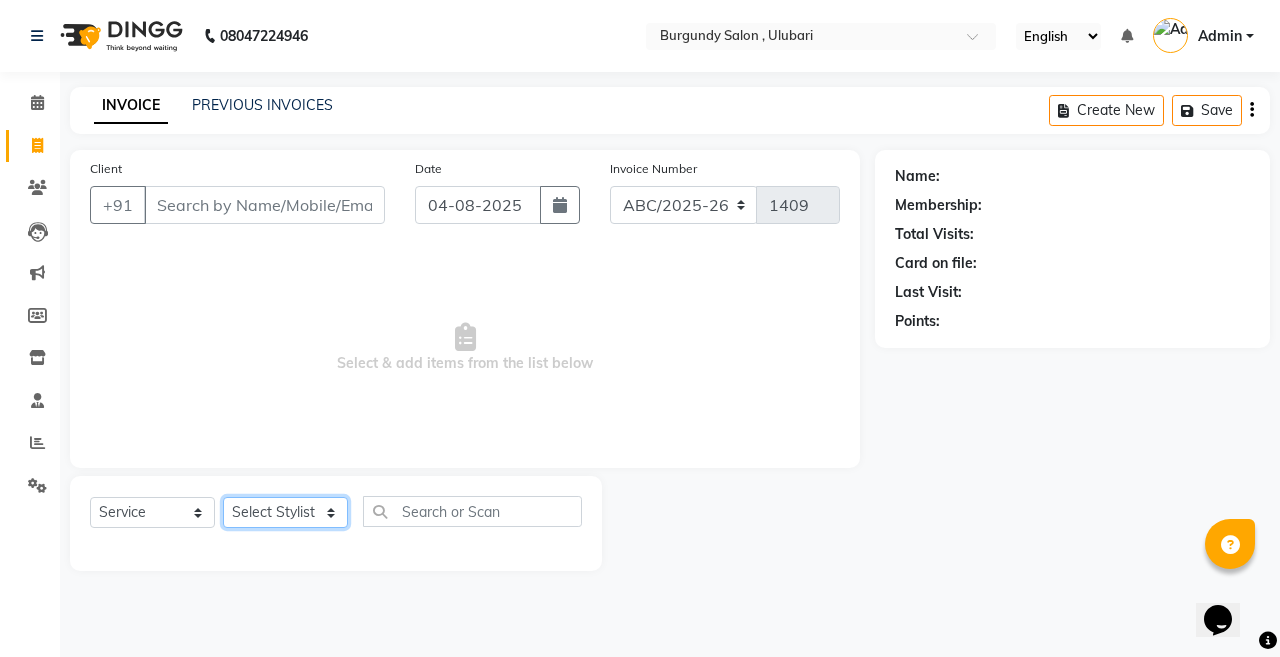 click on "Select Stylist ANIL  ANJANA BARSHA DEEPSHIKHA  DHON DAS DHON / NITUMONI EDWARD EDWARD/ LAXMI JOSHU JUNMONI KASHIF LAXI / ANJANA LAXMI LITTLE MAAM MINTUL MITALI NEETU RANA NITUMONI NITUMONI/POJA/ LAXMI NITUMONI / SAGARIKA NITUMONI/ SAGRIKA PRAKASH PUJAA Rubi RUBI / LAXMI SAGARIKA  SAGARIKA / RUBI SAHIL SAHIL / DHON SAHIL / EDWARD SAHIL/ JOSHU SAHIL/JOSHU/PRAKASH/ RUBI SAHIL/NITUMONI/ MITALI SAHIL/ RUBI SHABIR SHADHAB SIMA KALITA SONALI DEKA SOPEM staff 1 staff 1 TANU" 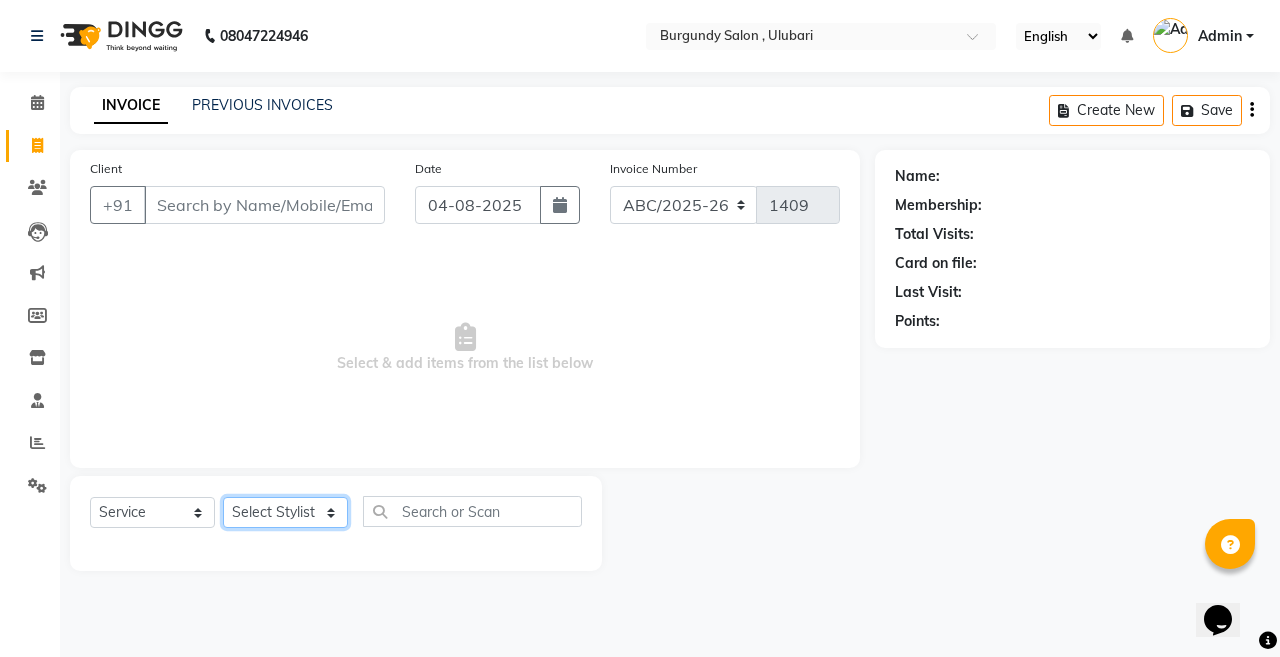 select on "58941" 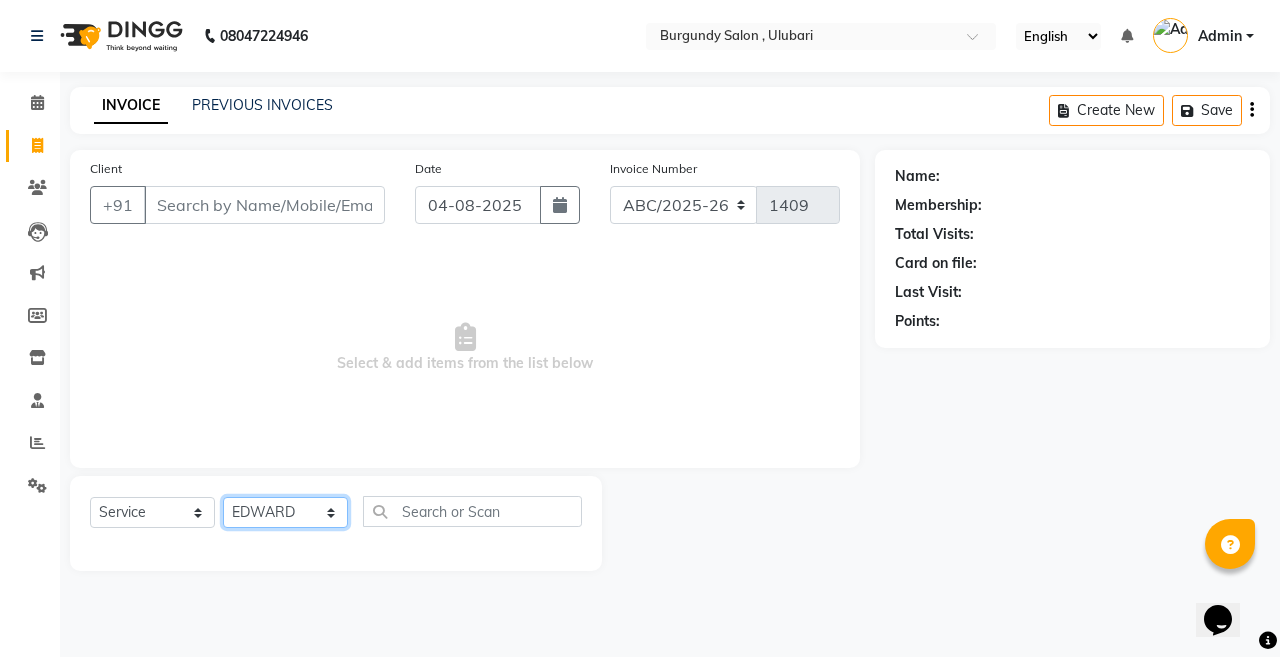 click on "Select Stylist ANIL  ANJANA BARSHA DEEPSHIKHA  DHON DAS DHON / NITUMONI EDWARD EDWARD/ LAXMI JOSHU JUNMONI KASHIF LAXI / ANJANA LAXMI LITTLE MAAM MINTUL MITALI NEETU RANA NITUMONI NITUMONI/POJA/ LAXMI NITUMONI / SAGARIKA NITUMONI/ SAGRIKA PRAKASH PUJAA Rubi RUBI / LAXMI SAGARIKA  SAGARIKA / RUBI SAHIL SAHIL / DHON SAHIL / EDWARD SAHIL/ JOSHU SAHIL/JOSHU/PRAKASH/ RUBI SAHIL/NITUMONI/ MITALI SAHIL/ RUBI SHABIR SHADHAB SIMA KALITA SONALI DEKA SOPEM staff 1 staff 1 TANU" 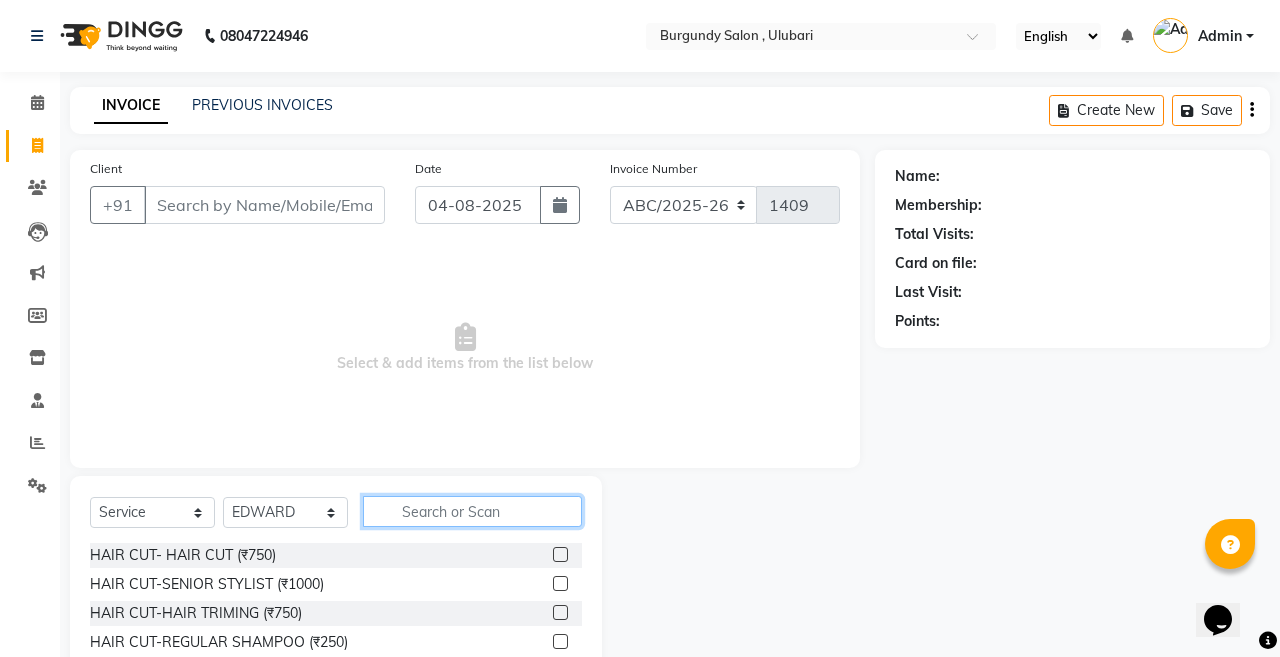 click 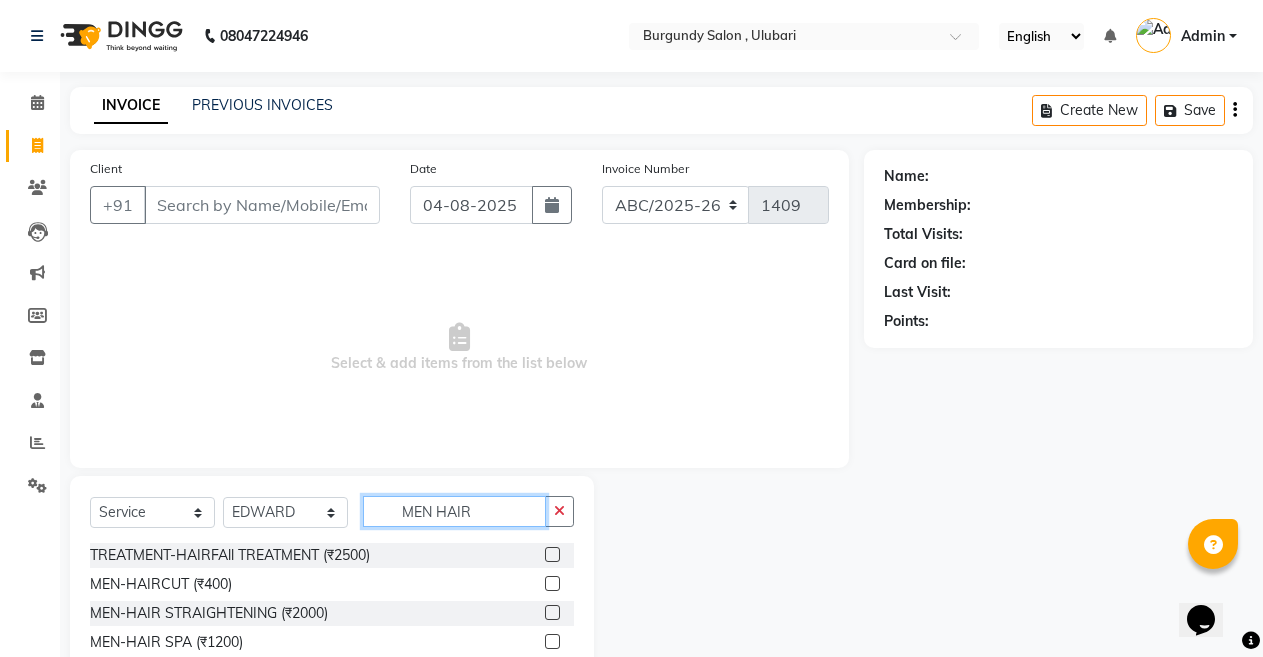 type on "MEN HAIR" 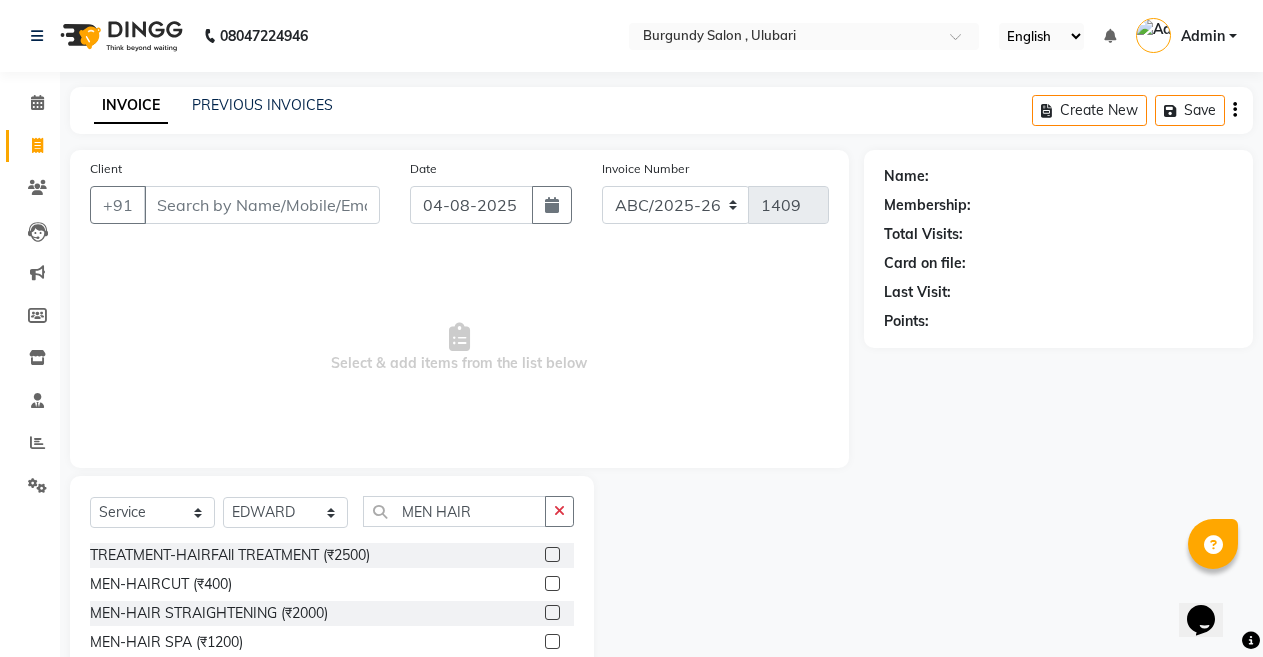 click 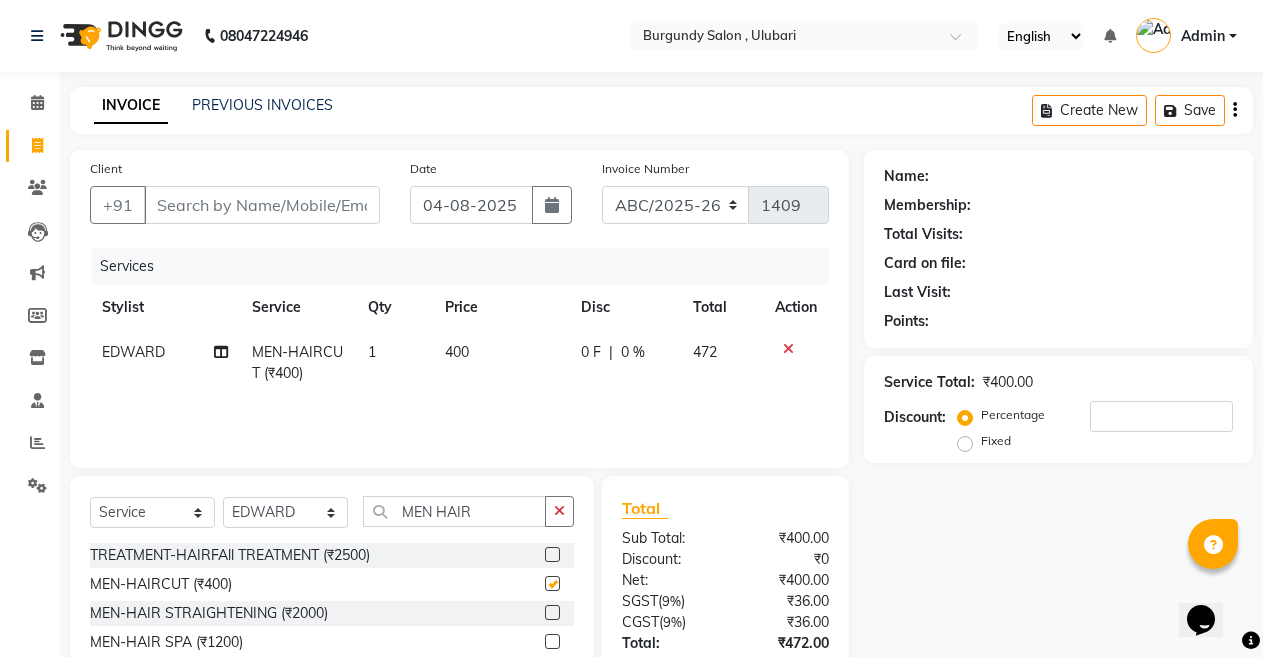 checkbox on "false" 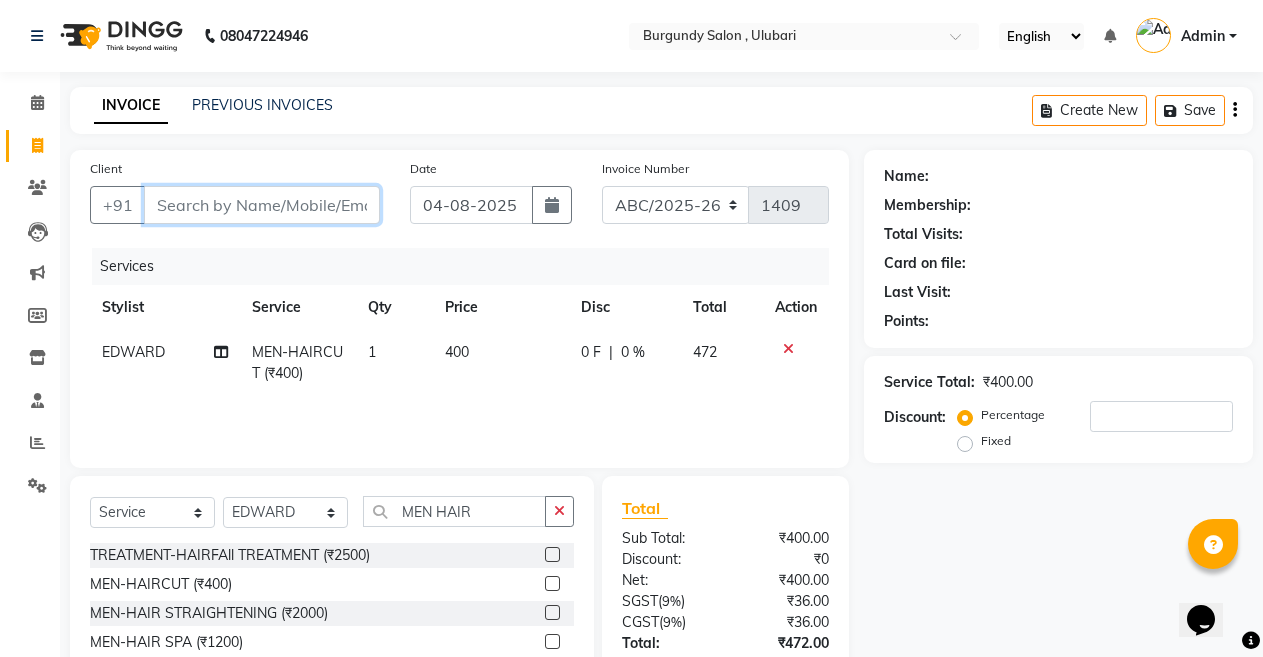 click on "Client" at bounding box center (262, 205) 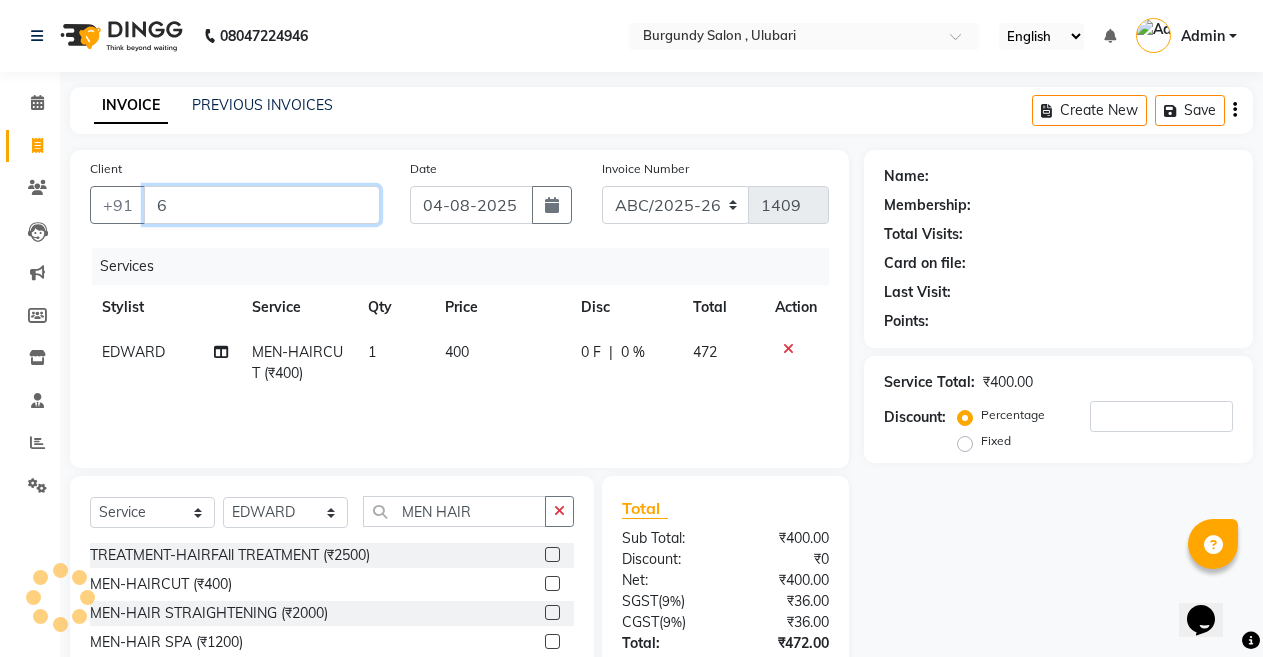 type on "0" 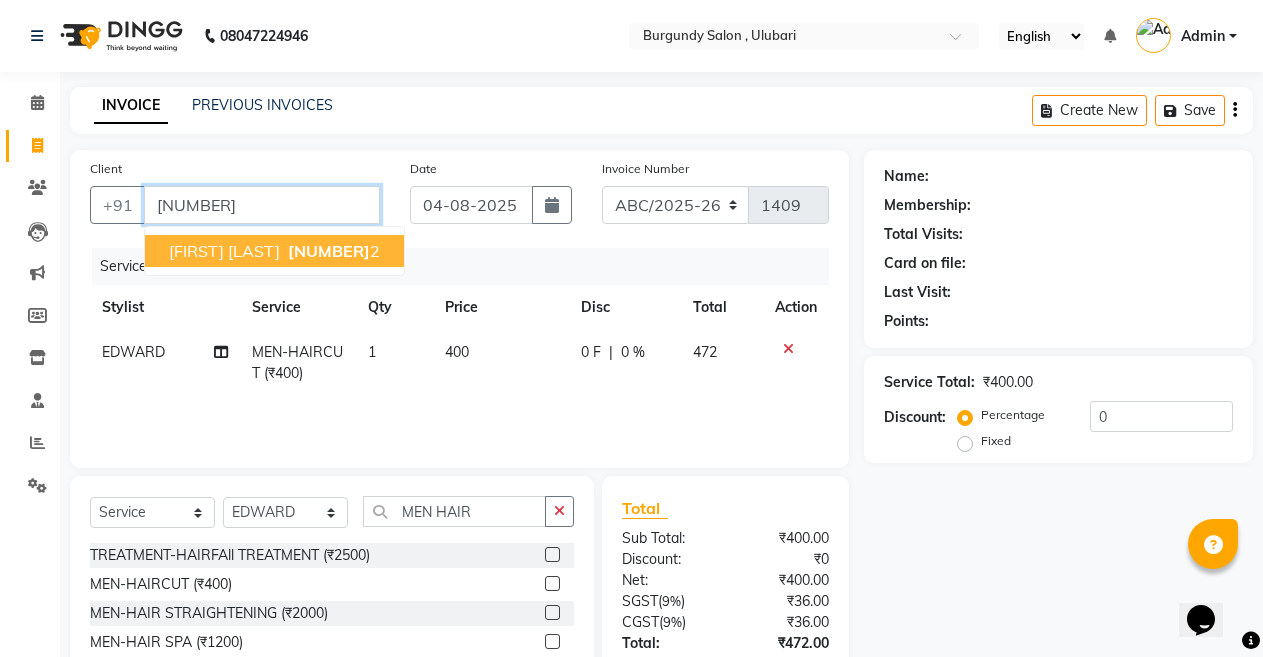 type on "[NUMBER]" 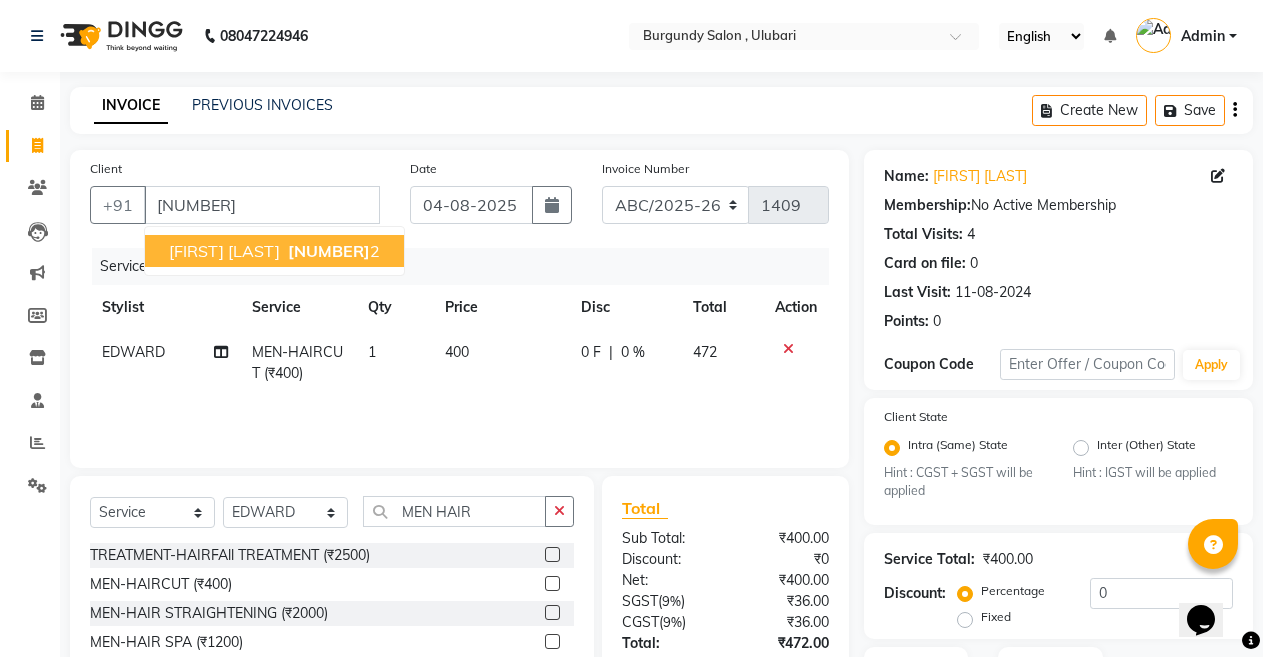 click on "[NUMBER]" at bounding box center (329, 251) 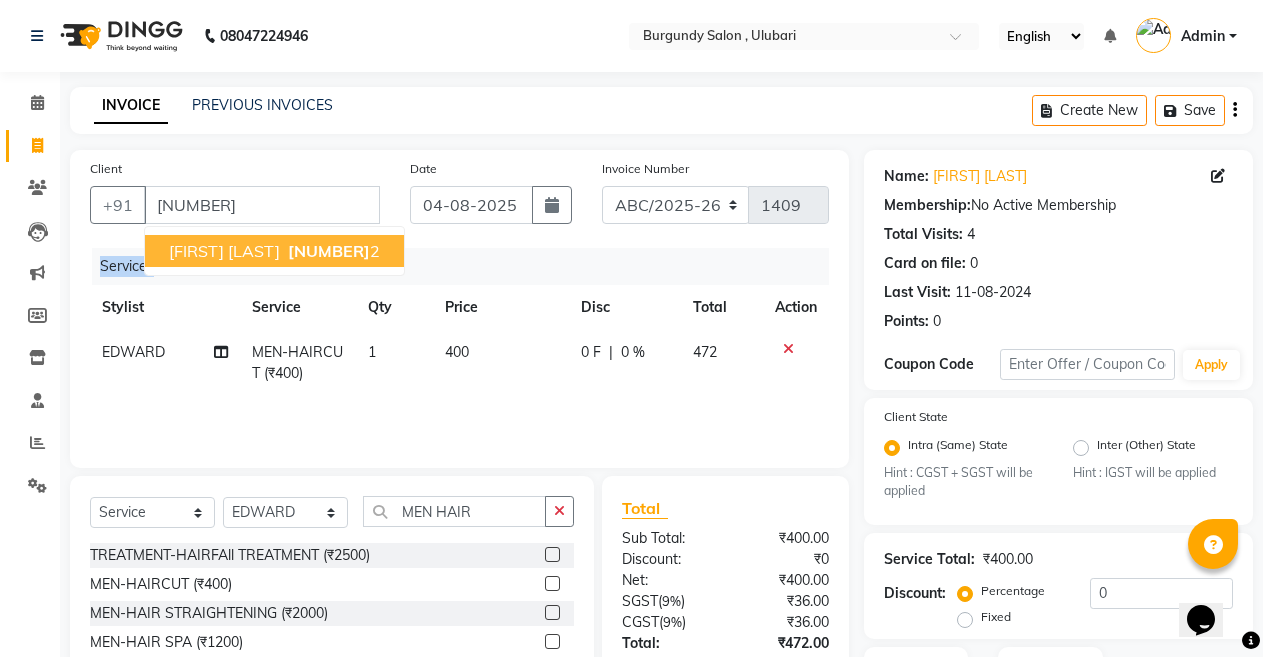 click on "Services" 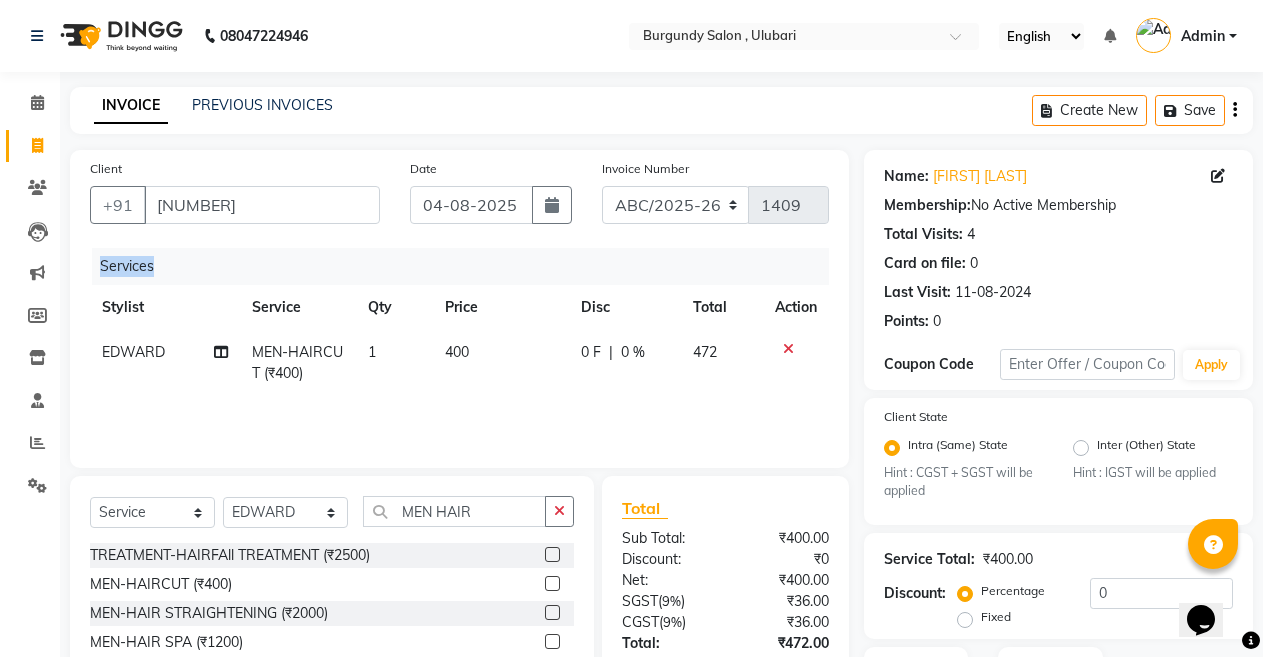 scroll, scrollTop: 148, scrollLeft: 0, axis: vertical 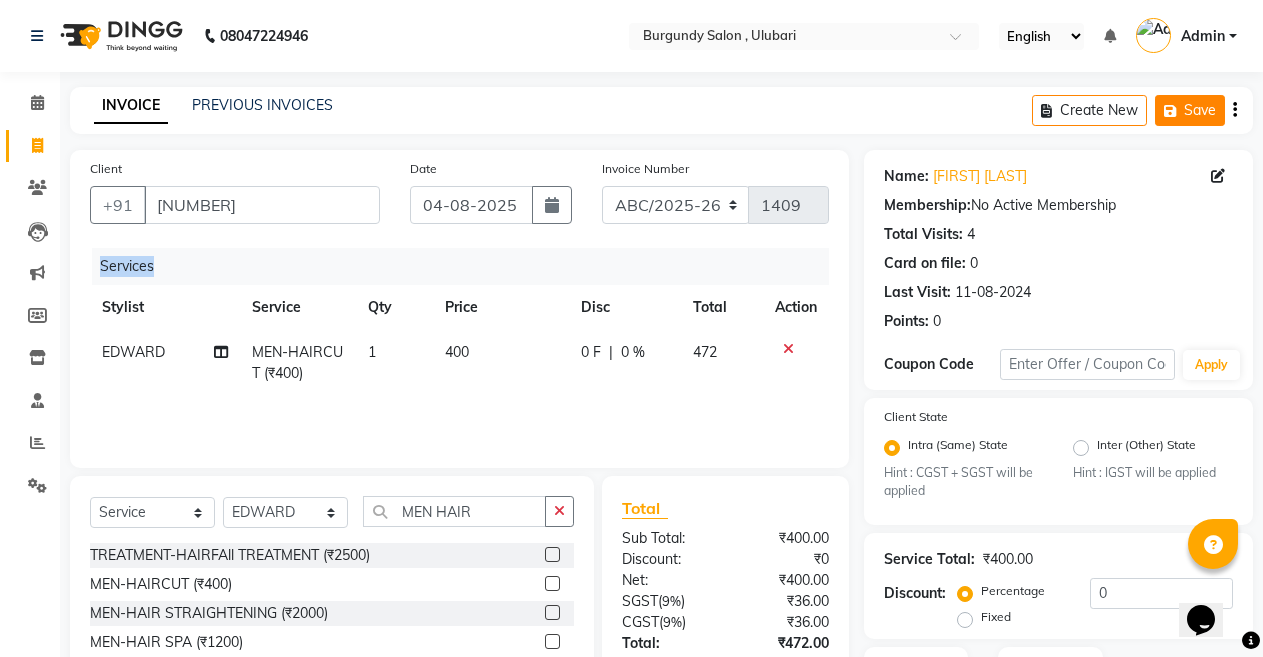 click on "Save" 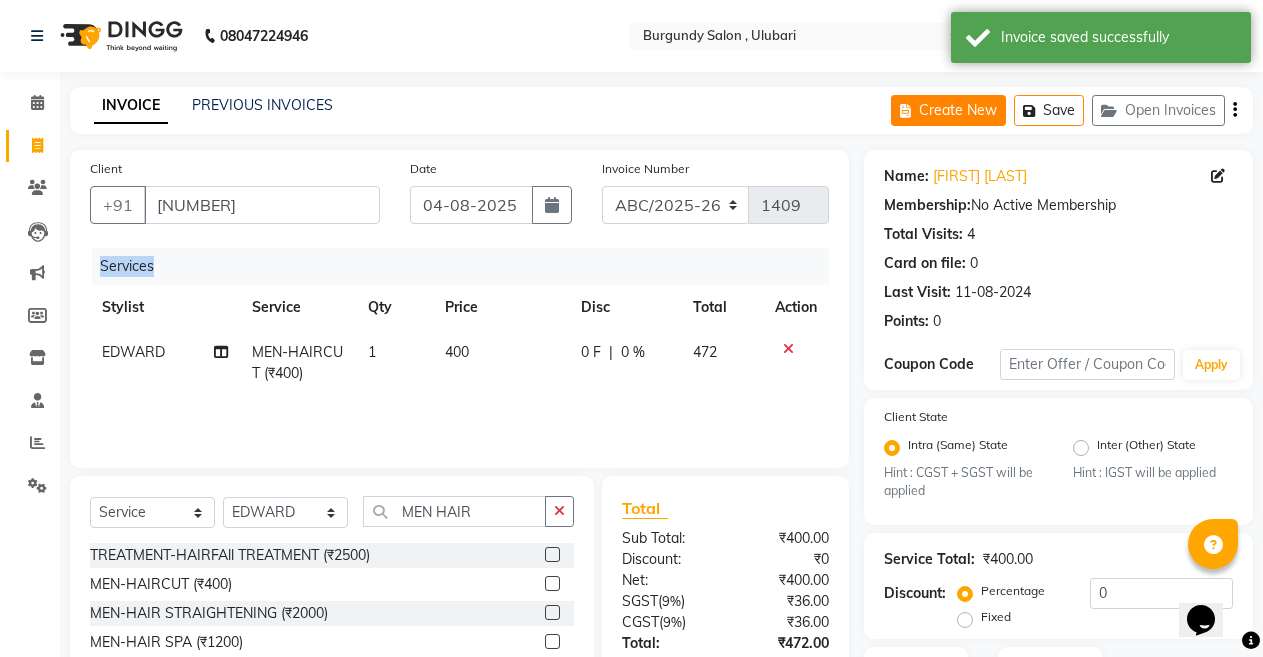 click on "Create New" 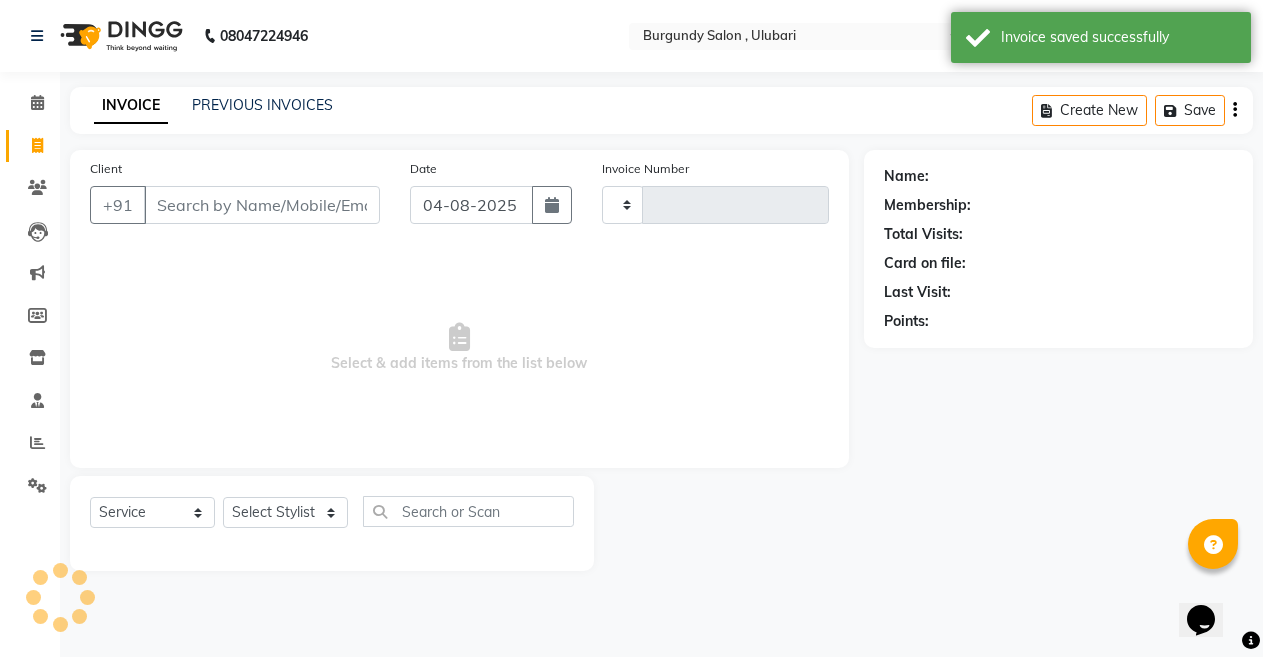 click on "INVOICE PREVIOUS INVOICES Create New   Save" 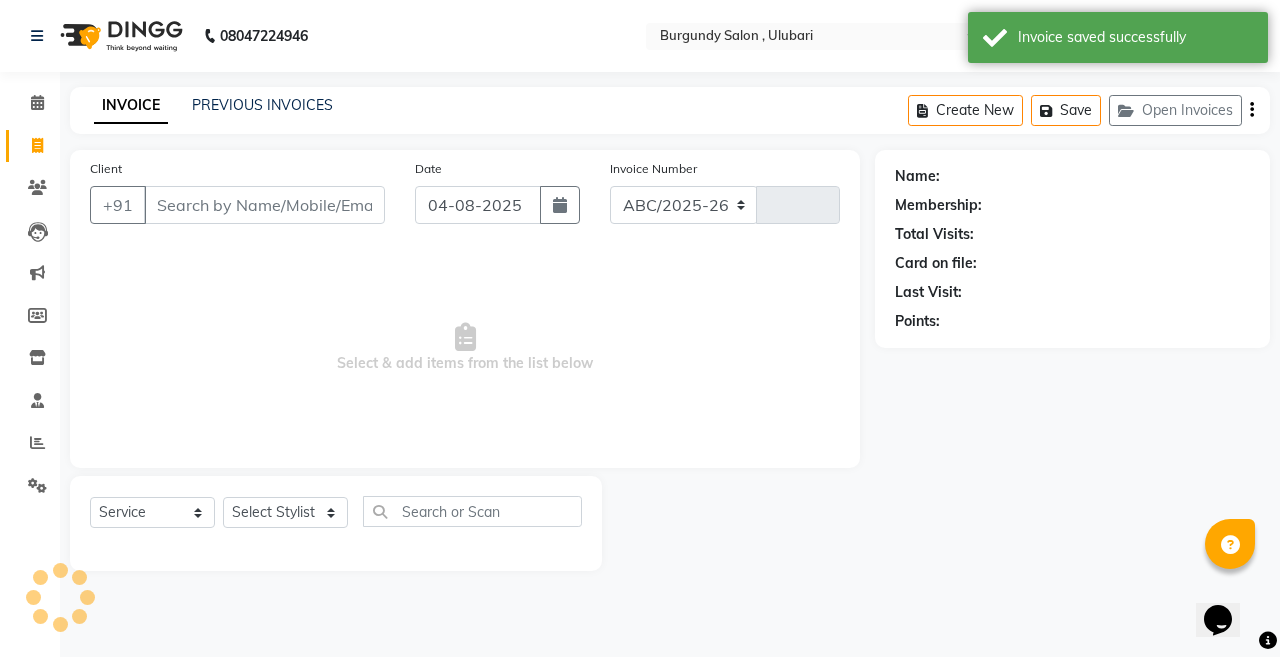 select on "5345" 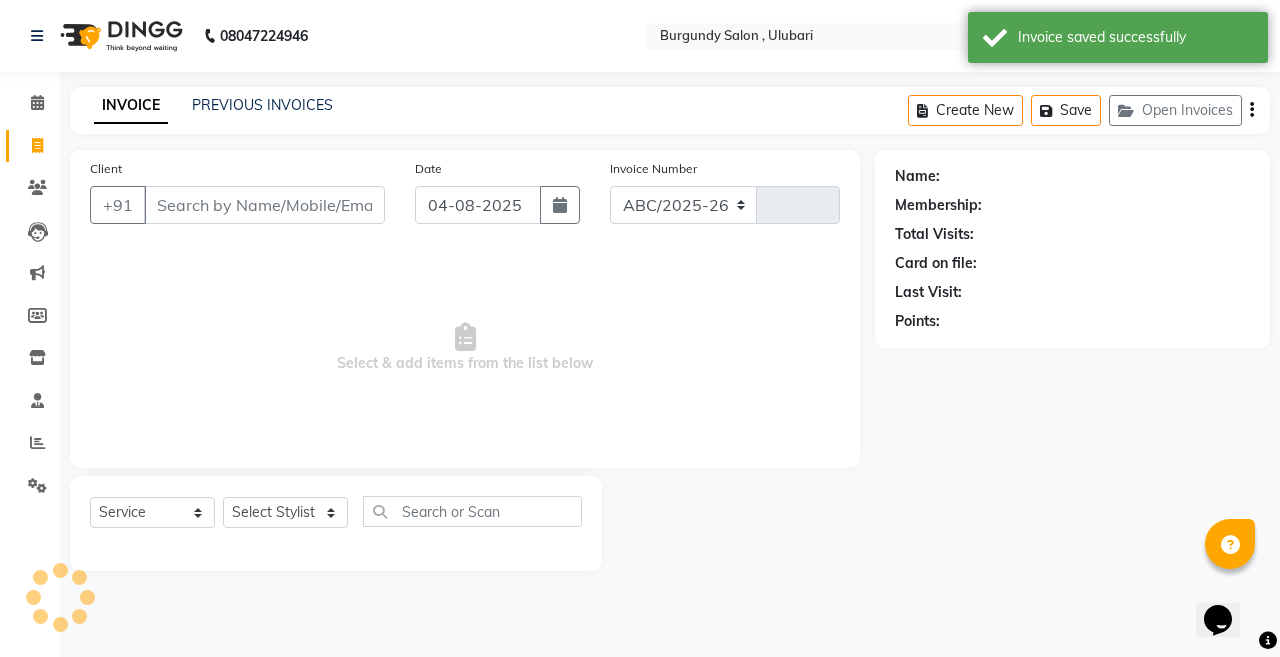 type on "1409" 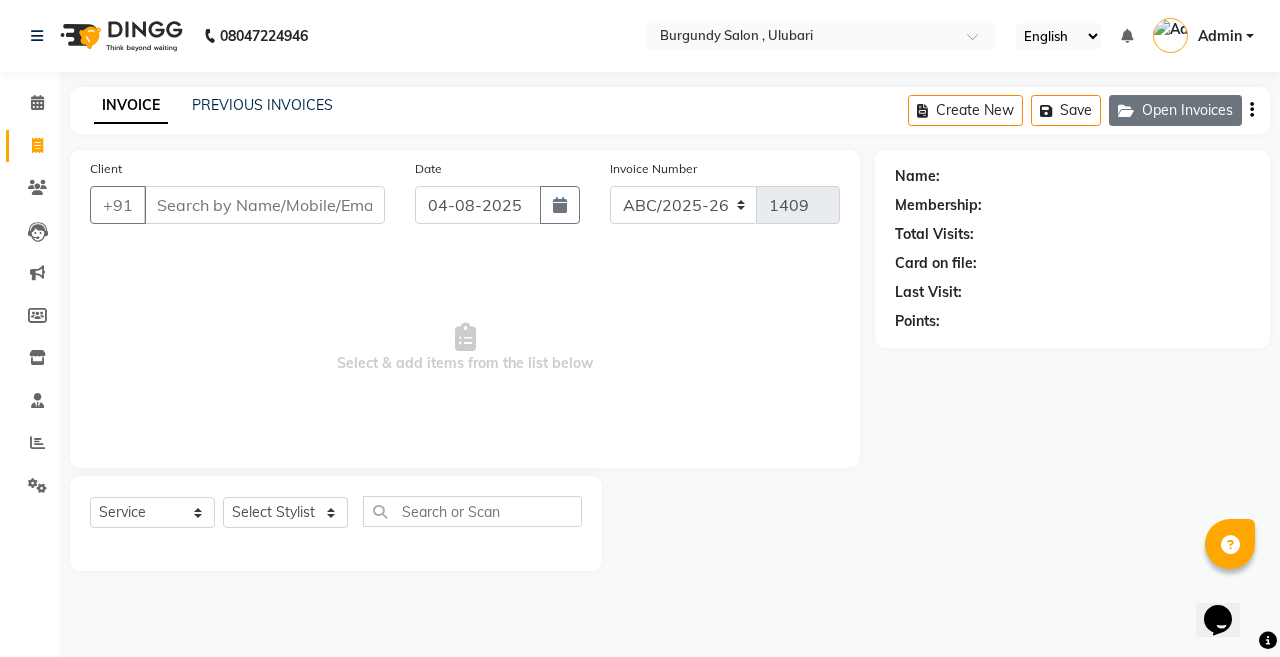 click on "Open Invoices" 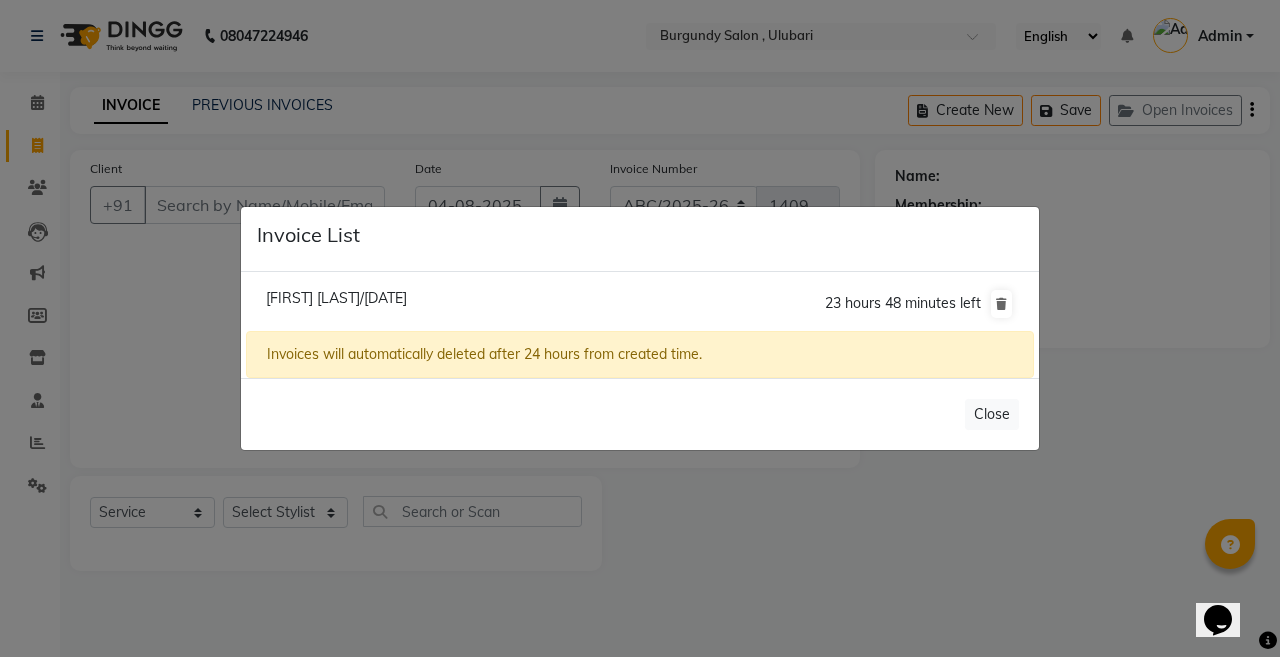 click on "[FIRST] [LAST]/[DATE]" 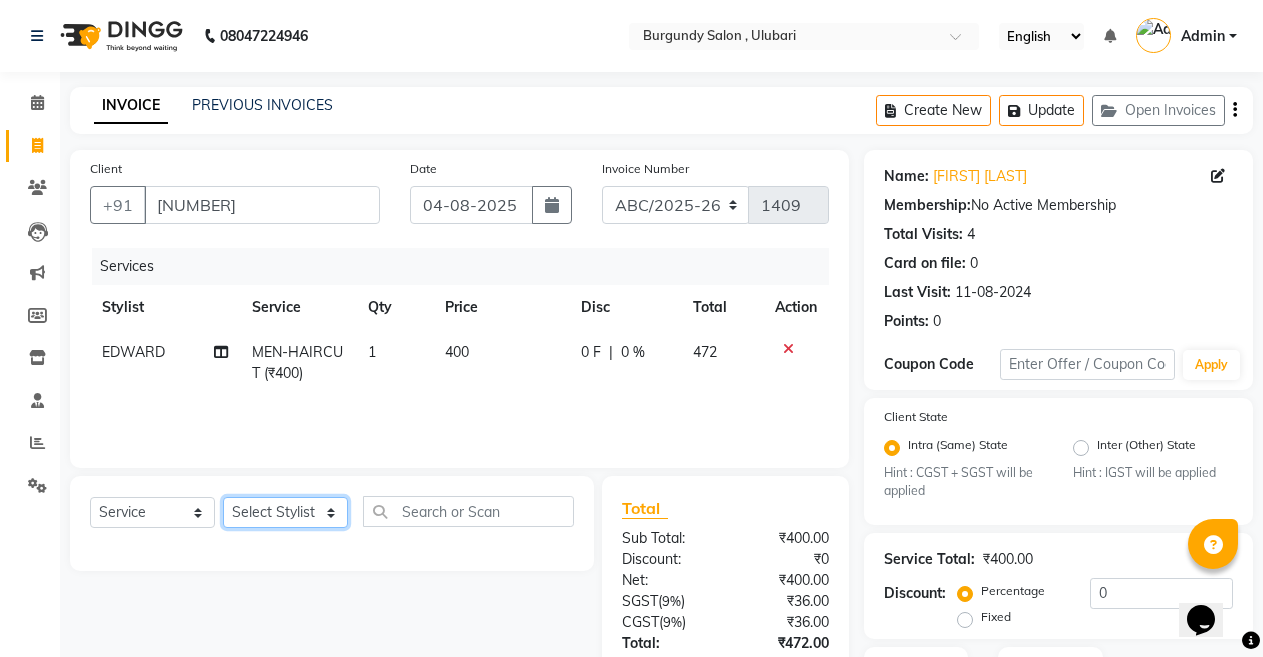 click on "Select Stylist ANIL  ANJANA BARSHA DEEPSHIKHA  DHON DAS DHON / NITUMONI EDWARD EDWARD/ LAXMI JOSHU JUNMONI KASHIF LAXI / ANJANA LAXMI LITTLE MAAM MINTUL MITALI NEETU RANA NITUMONI NITUMONI/POJA/ LAXMI NITUMONI / SAGARIKA NITUMONI/ SAGRIKA PRAKASH PUJAA Rubi RUBI / LAXMI SAGARIKA  SAGARIKA / RUBI SAHIL SAHIL / DHON SAHIL / EDWARD SAHIL/ JOSHU SAHIL/JOSHU/PRAKASH/ RUBI SAHIL/NITUMONI/ MITALI SAHIL/ RUBI SHABIR SHADHAB SIMA KALITA SONALI DEKA SOPEM staff 1 staff 1 TANU" 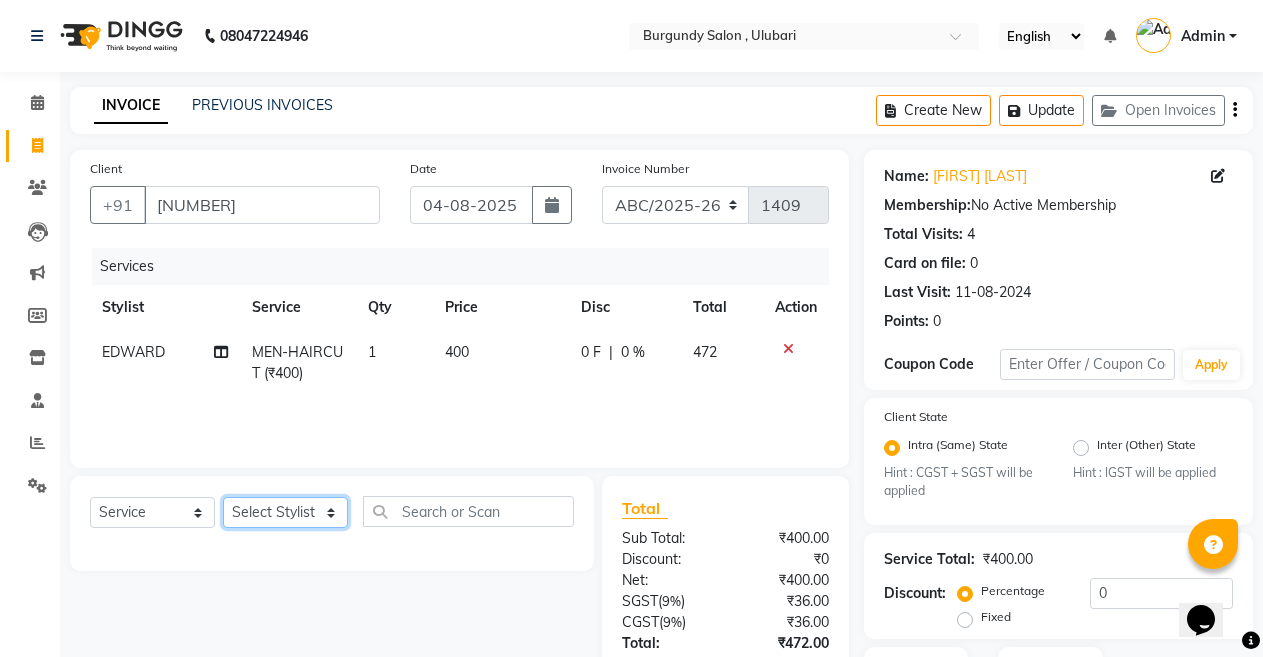 select on "58941" 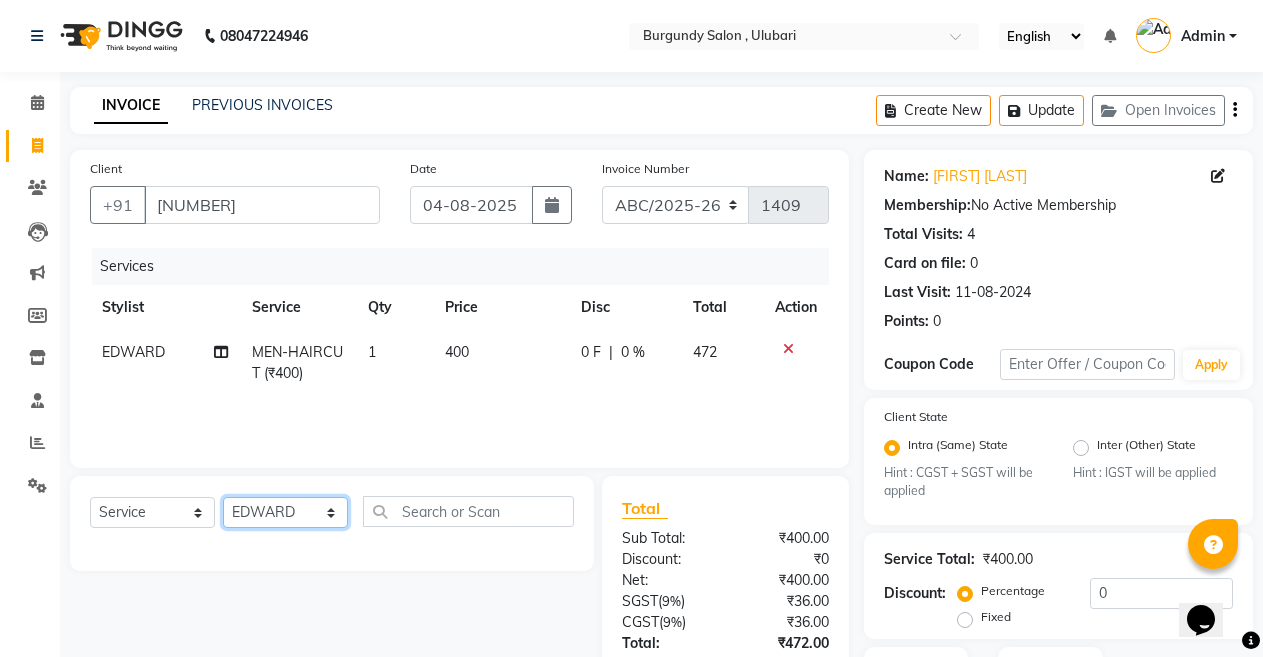 click on "Select Stylist ANIL  ANJANA BARSHA DEEPSHIKHA  DHON DAS DHON / NITUMONI EDWARD EDWARD/ LAXMI JOSHU JUNMONI KASHIF LAXI / ANJANA LAXMI LITTLE MAAM MINTUL MITALI NEETU RANA NITUMONI NITUMONI/POJA/ LAXMI NITUMONI / SAGARIKA NITUMONI/ SAGRIKA PRAKASH PUJAA Rubi RUBI / LAXMI SAGARIKA  SAGARIKA / RUBI SAHIL SAHIL / DHON SAHIL / EDWARD SAHIL/ JOSHU SAHIL/JOSHU/PRAKASH/ RUBI SAHIL/NITUMONI/ MITALI SAHIL/ RUBI SHABIR SHADHAB SIMA KALITA SONALI DEKA SOPEM staff 1 staff 1 TANU" 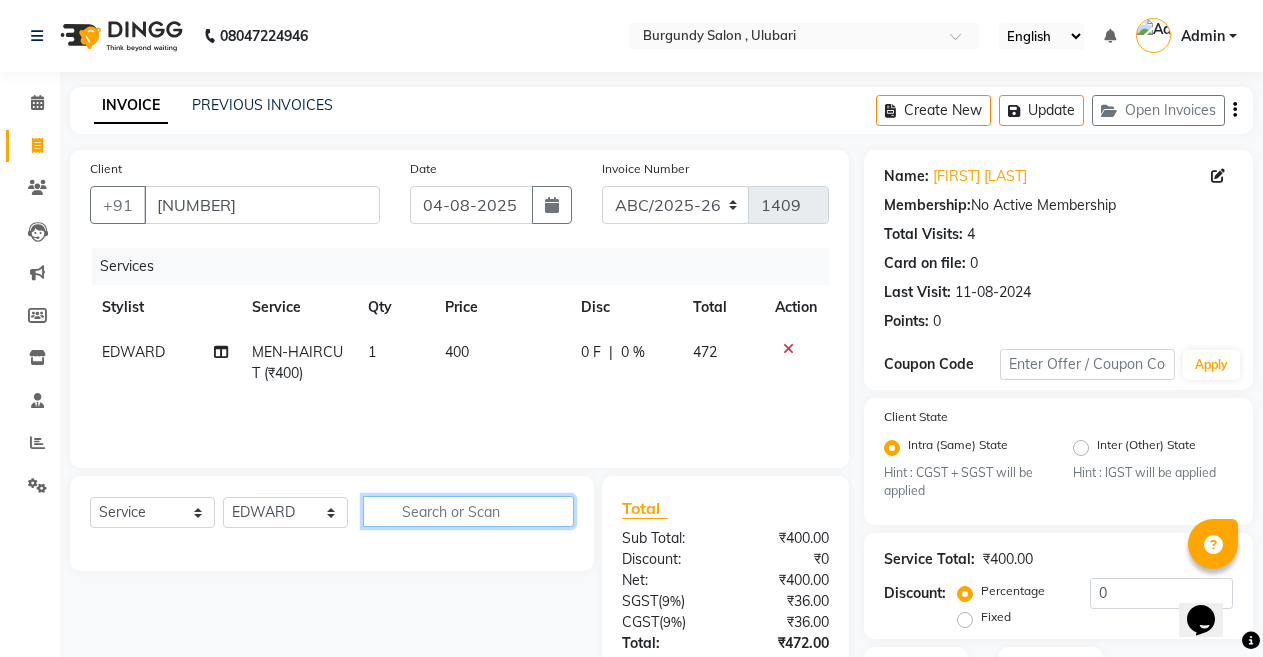 click 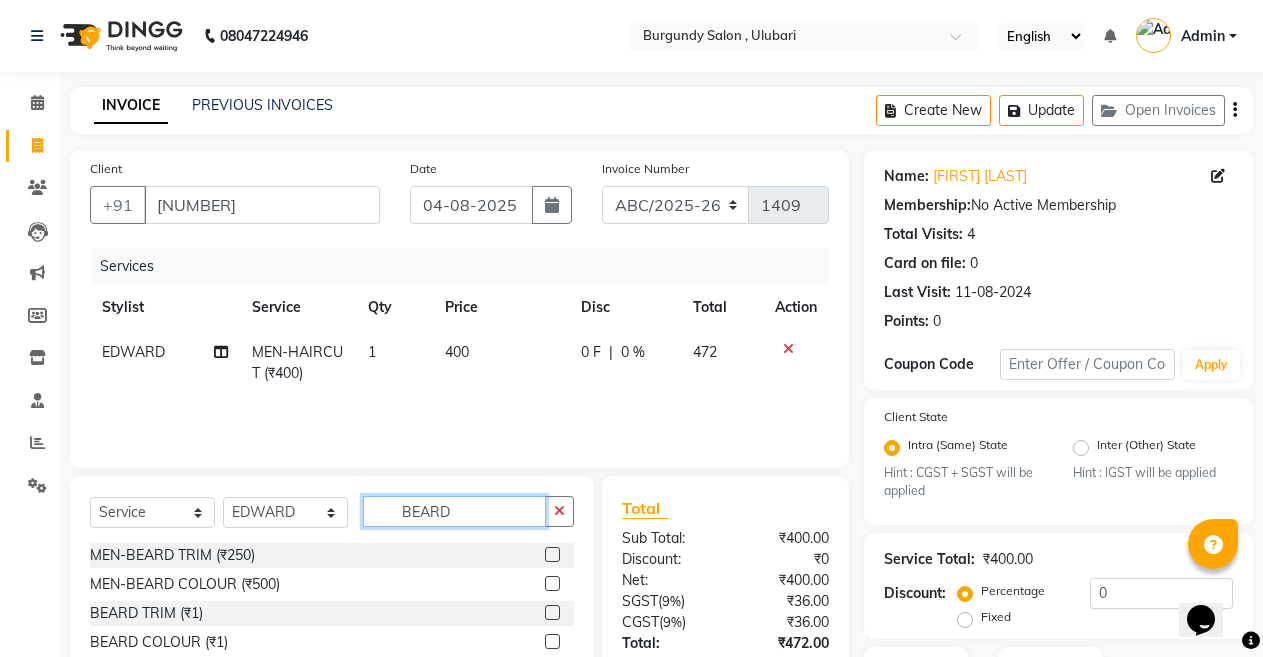 type on "BEARD" 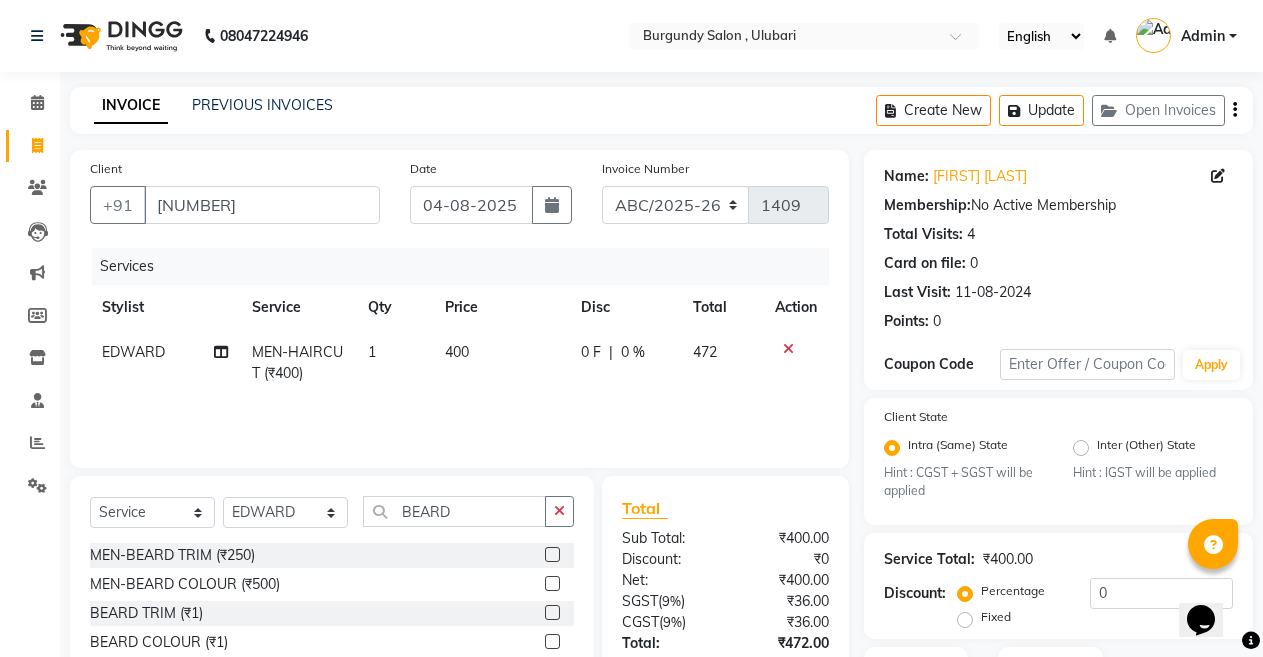 click 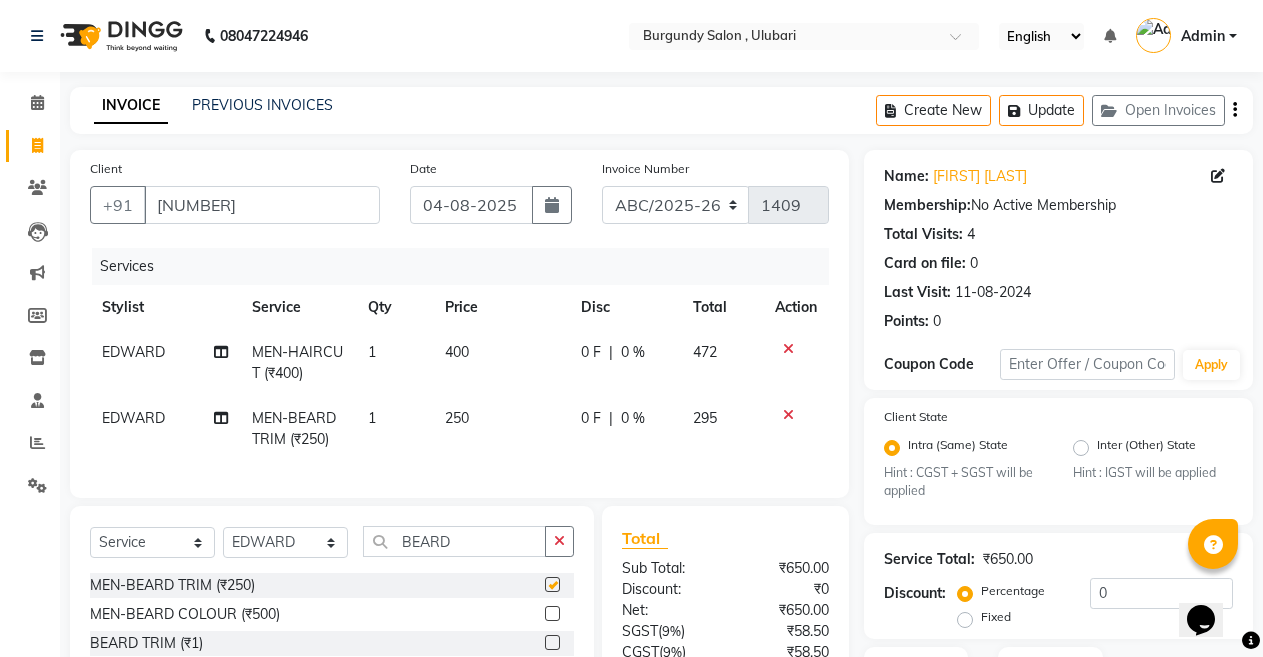 checkbox on "false" 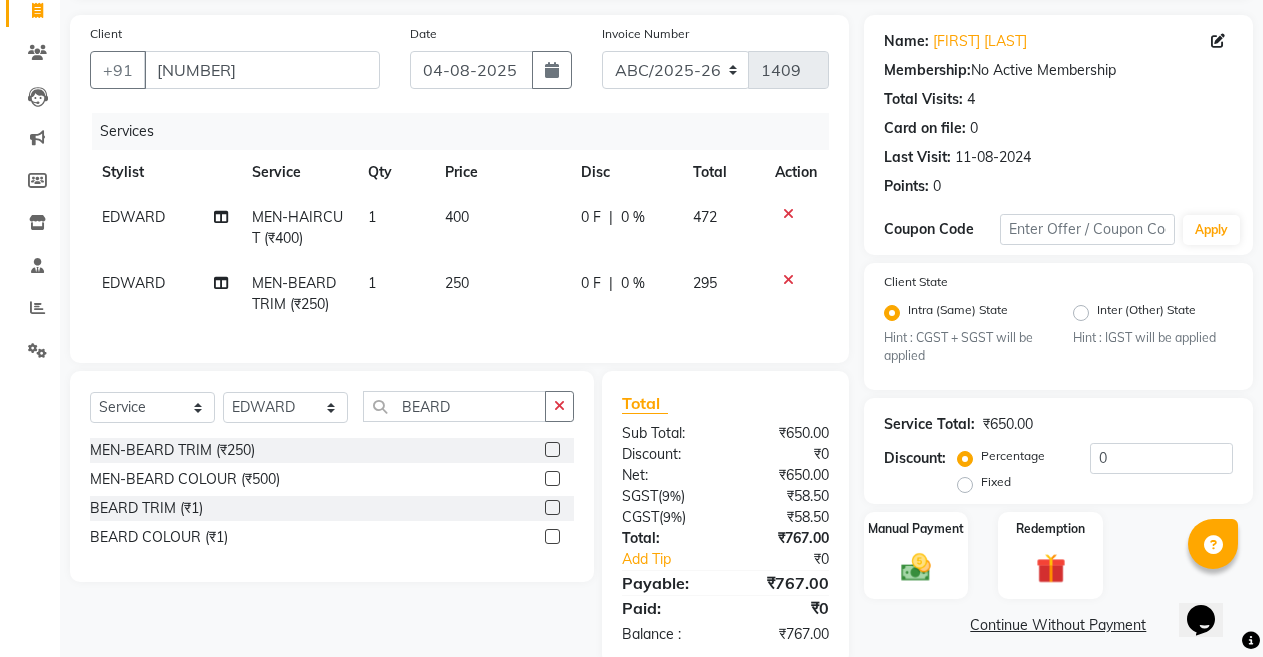 scroll, scrollTop: 160, scrollLeft: 0, axis: vertical 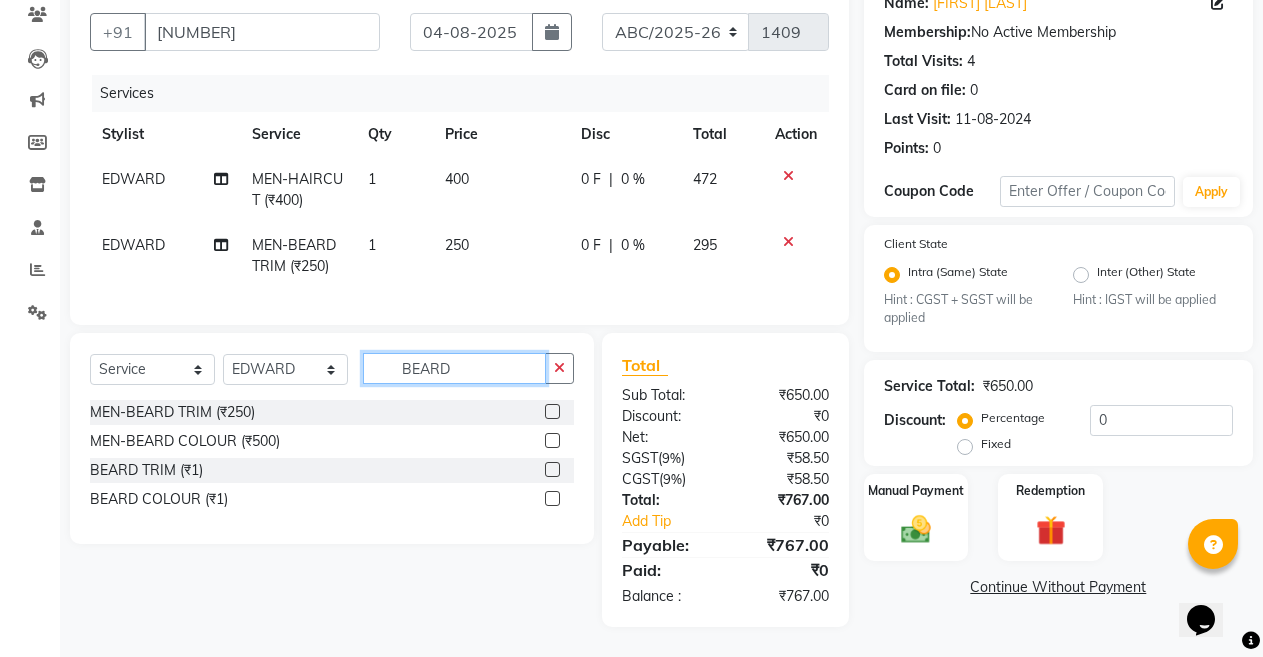 click on "BEARD" 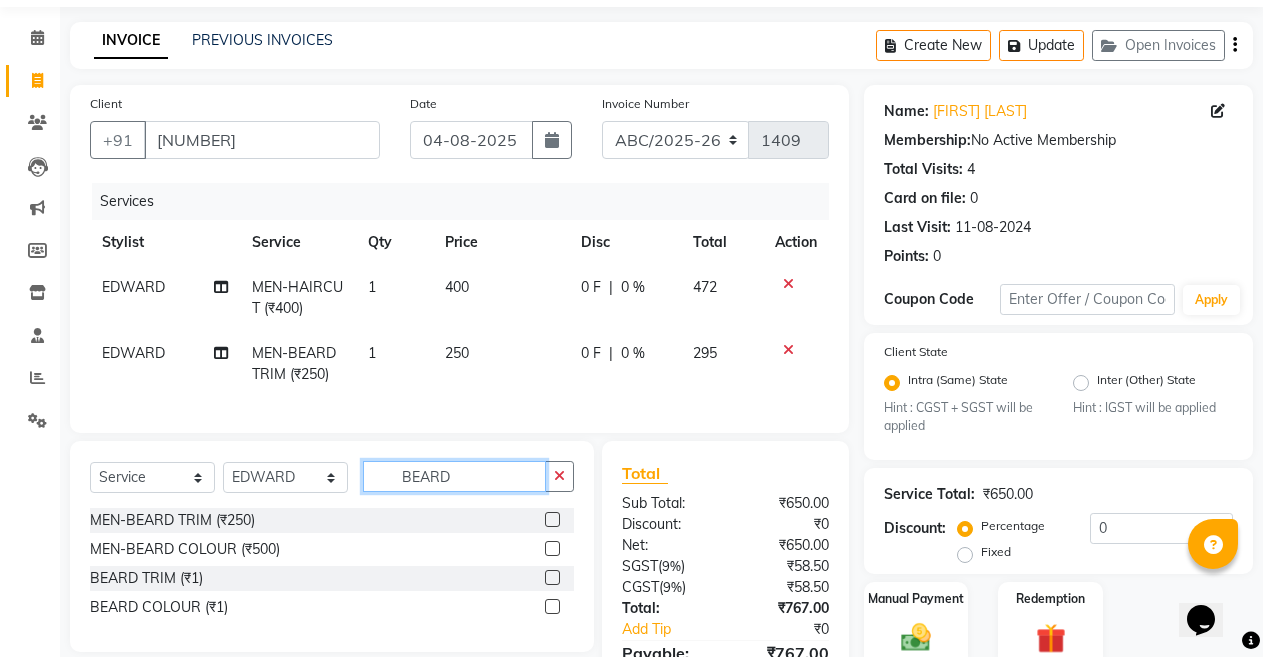 scroll, scrollTop: 20, scrollLeft: 0, axis: vertical 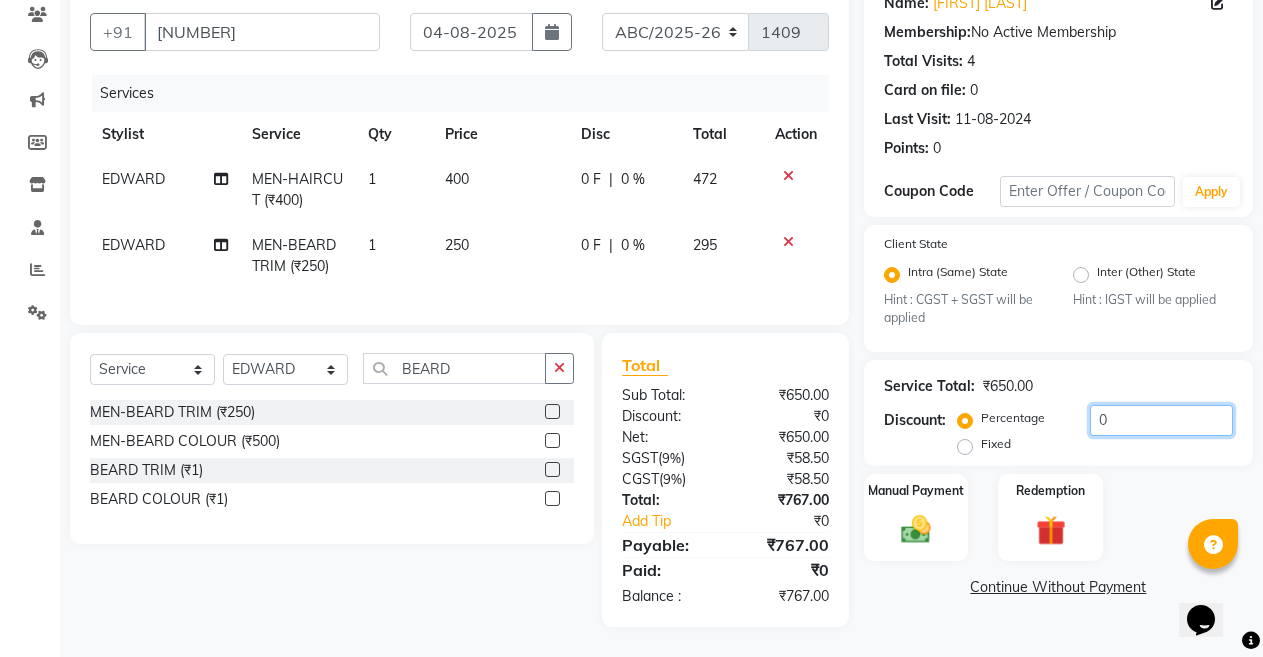 click on "0" 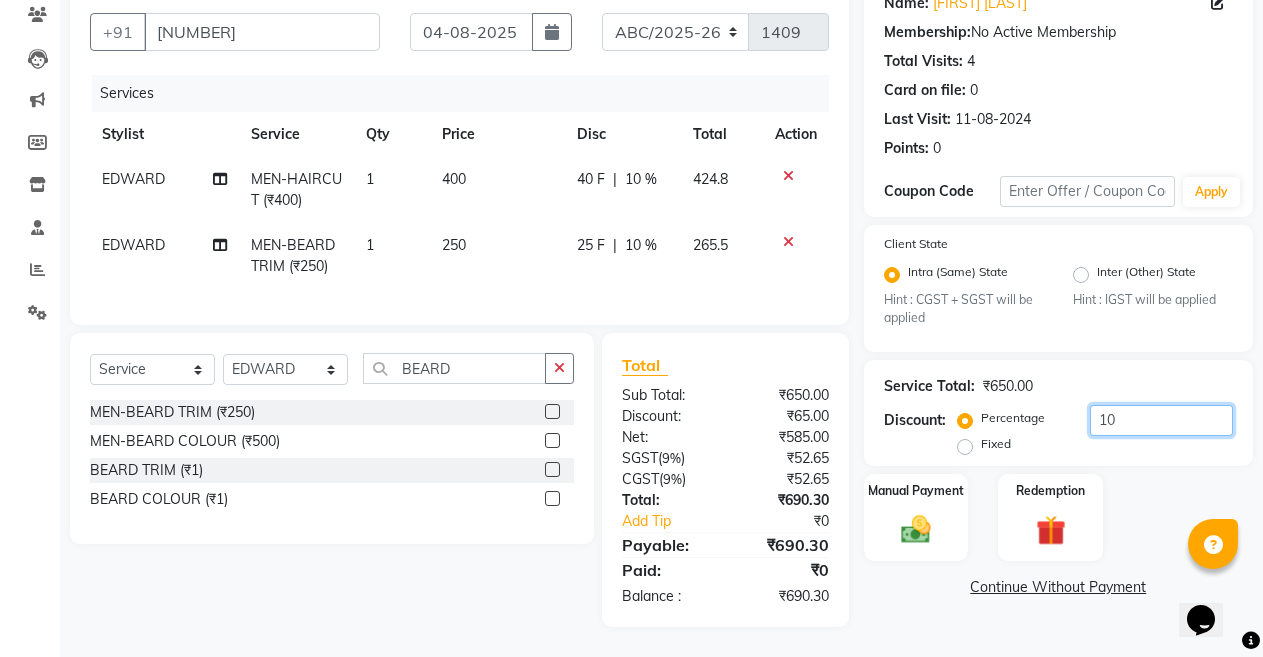 type on "10" 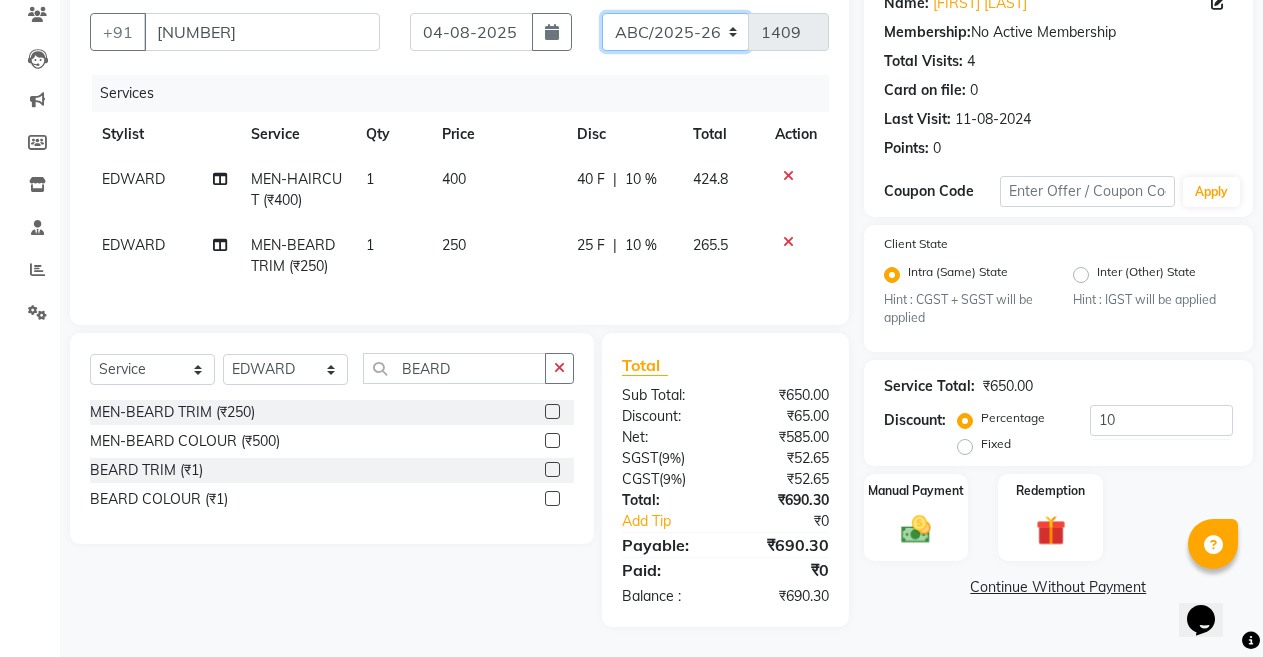 click on "ABC/2025-26 SER/24-25 V/2025-26" 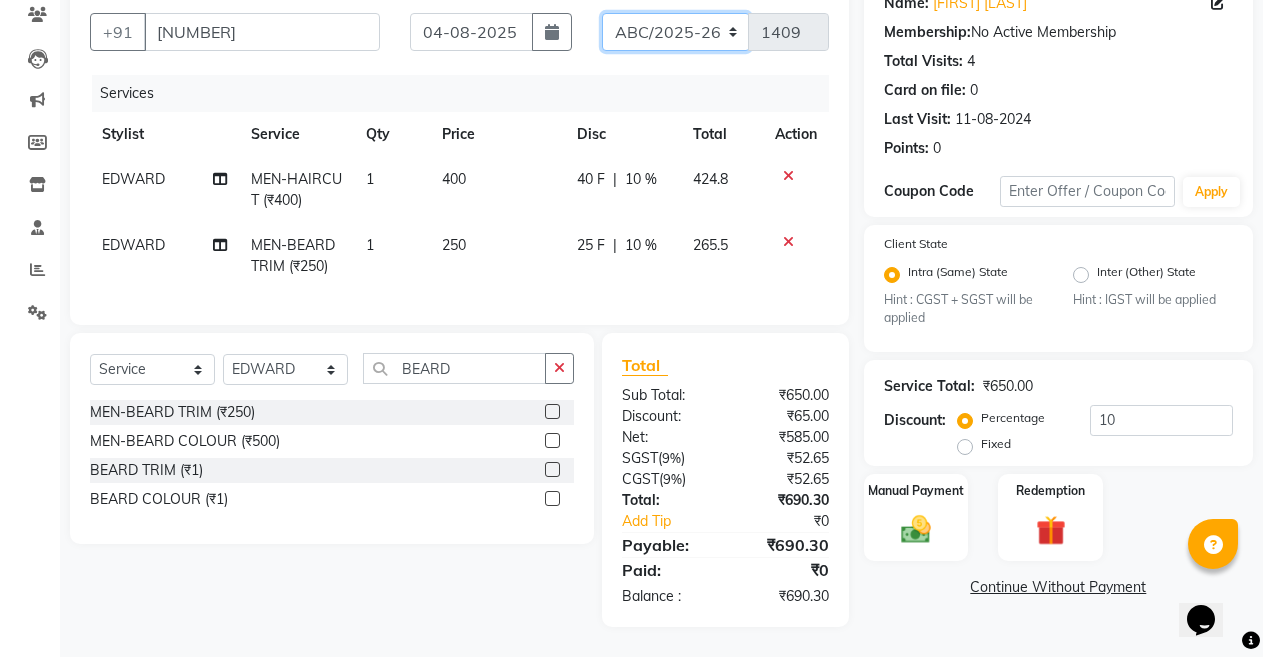 select on "5334" 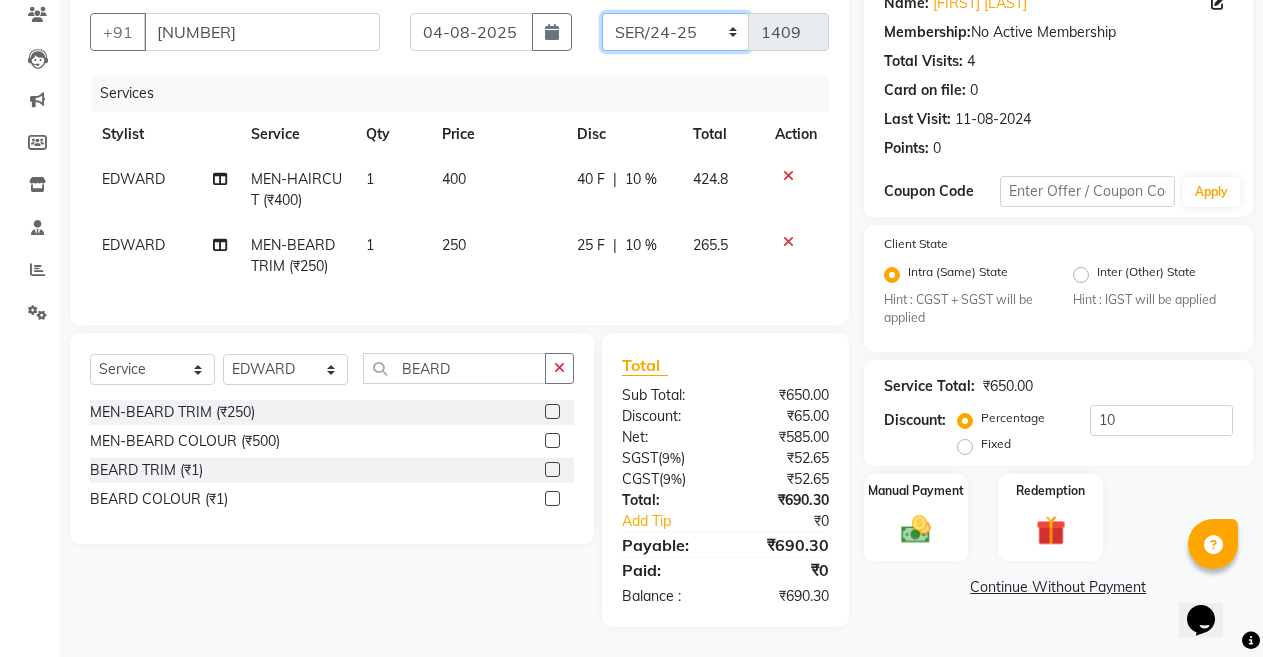 click on "ABC/2025-26 SER/24-25 V/2025-26" 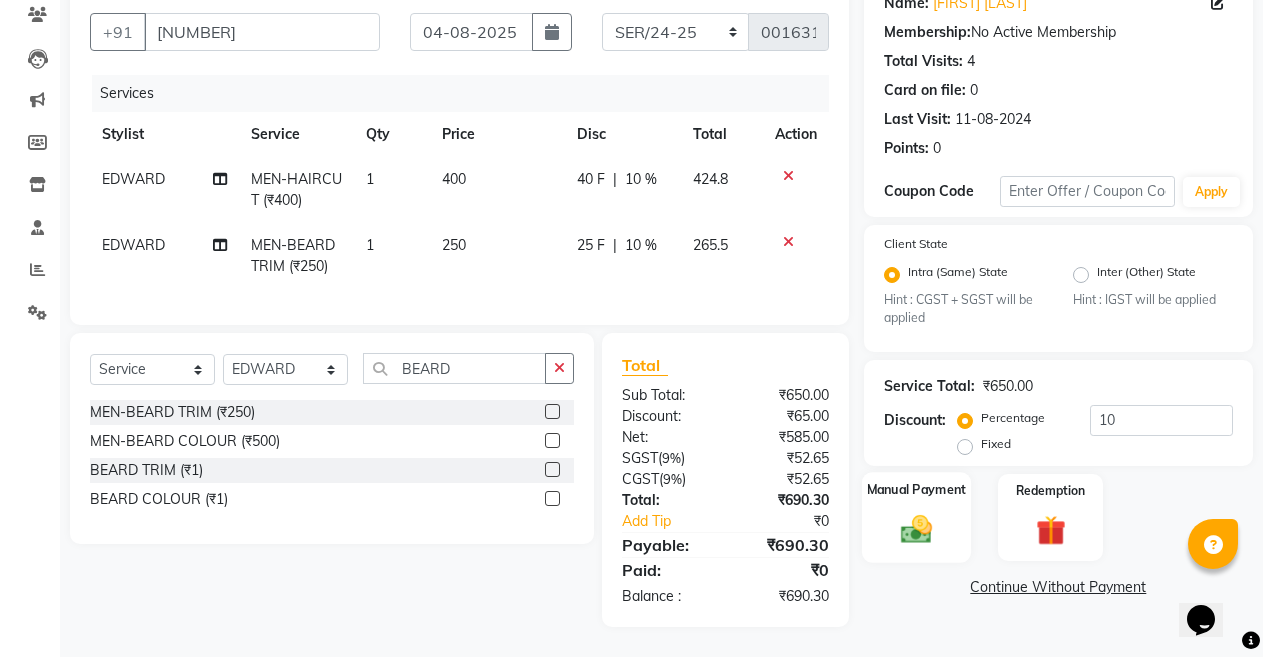 click on "Manual Payment" 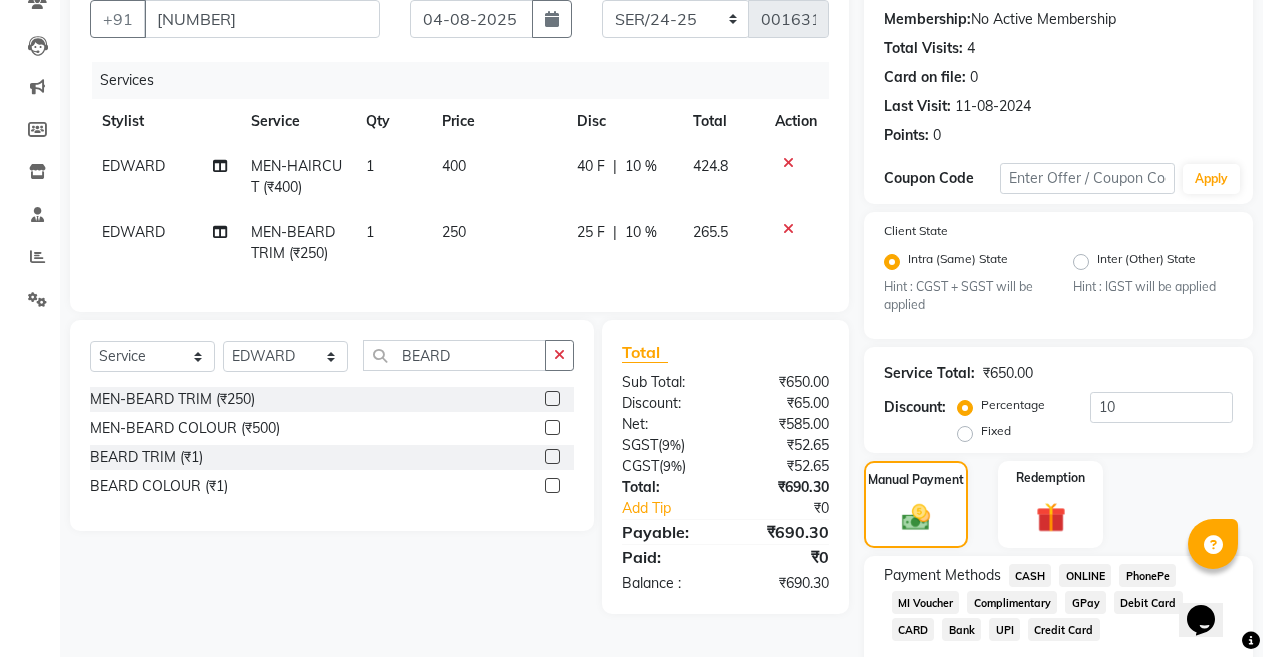 click on "ONLINE" 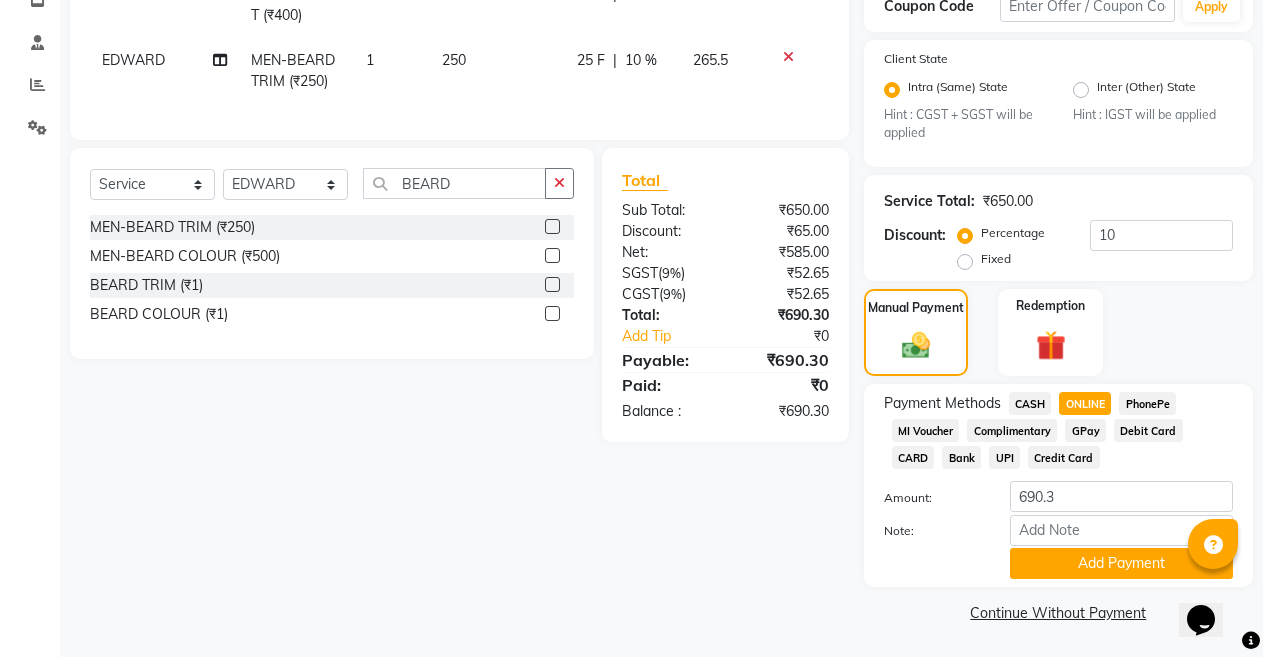 scroll, scrollTop: 359, scrollLeft: 0, axis: vertical 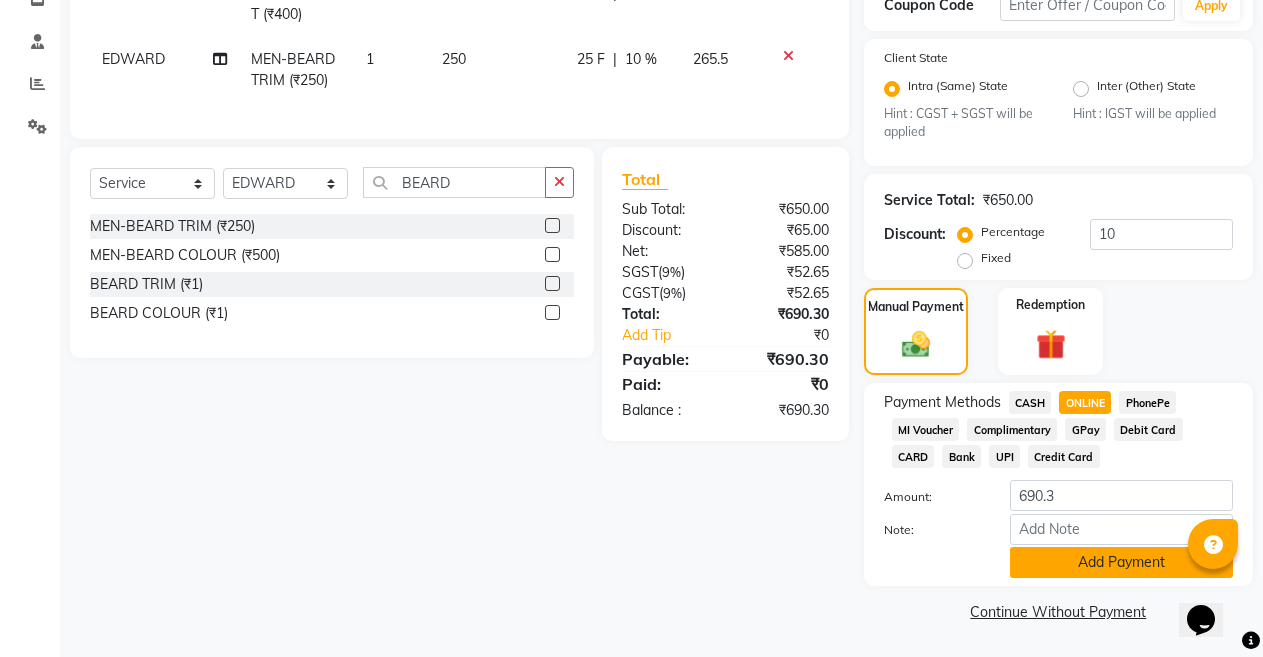 click on "Add Payment" 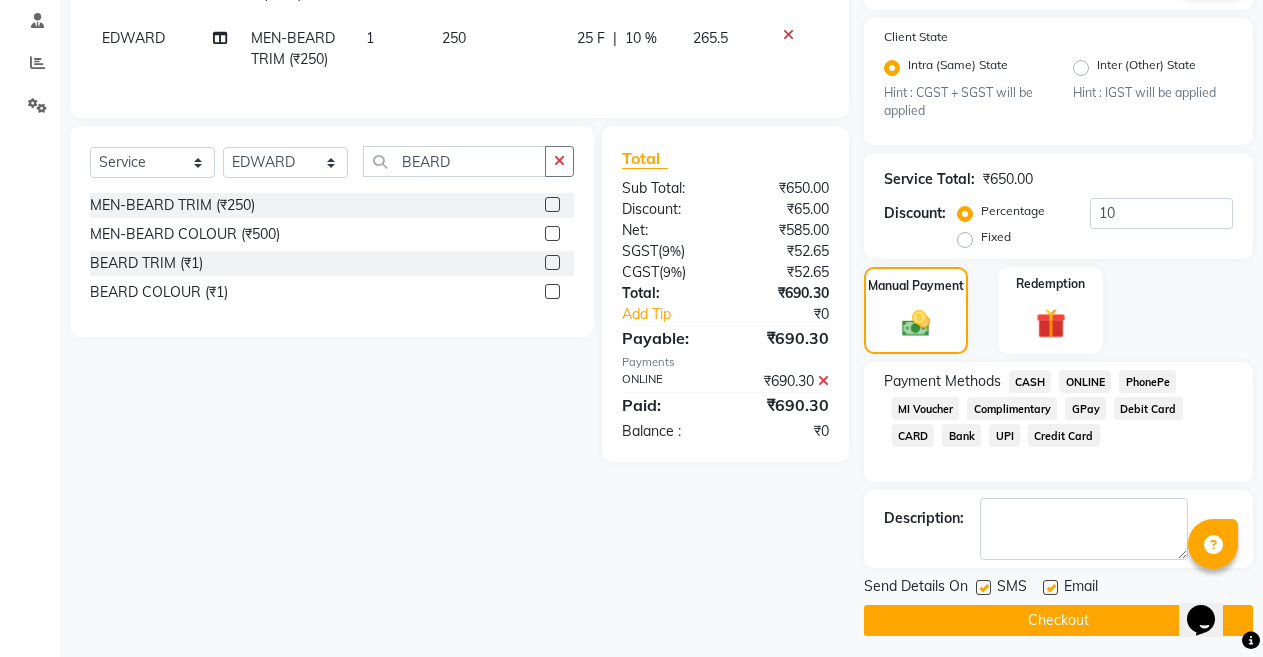 scroll, scrollTop: 389, scrollLeft: 0, axis: vertical 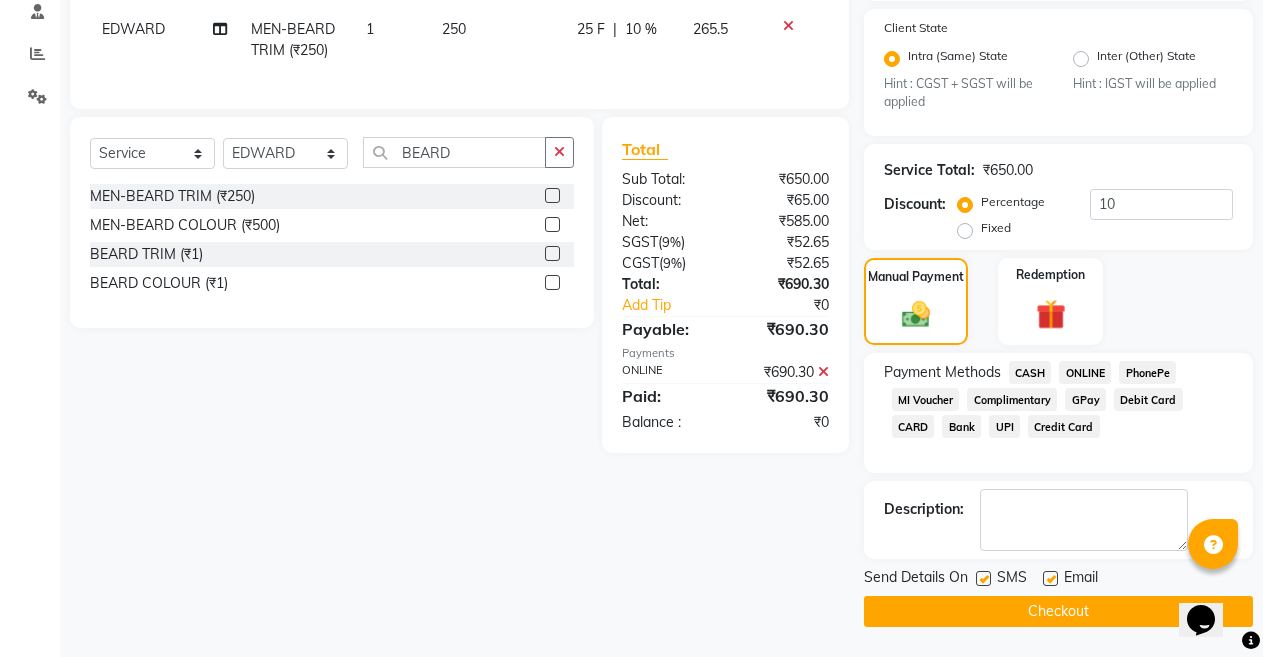 click on "Checkout" 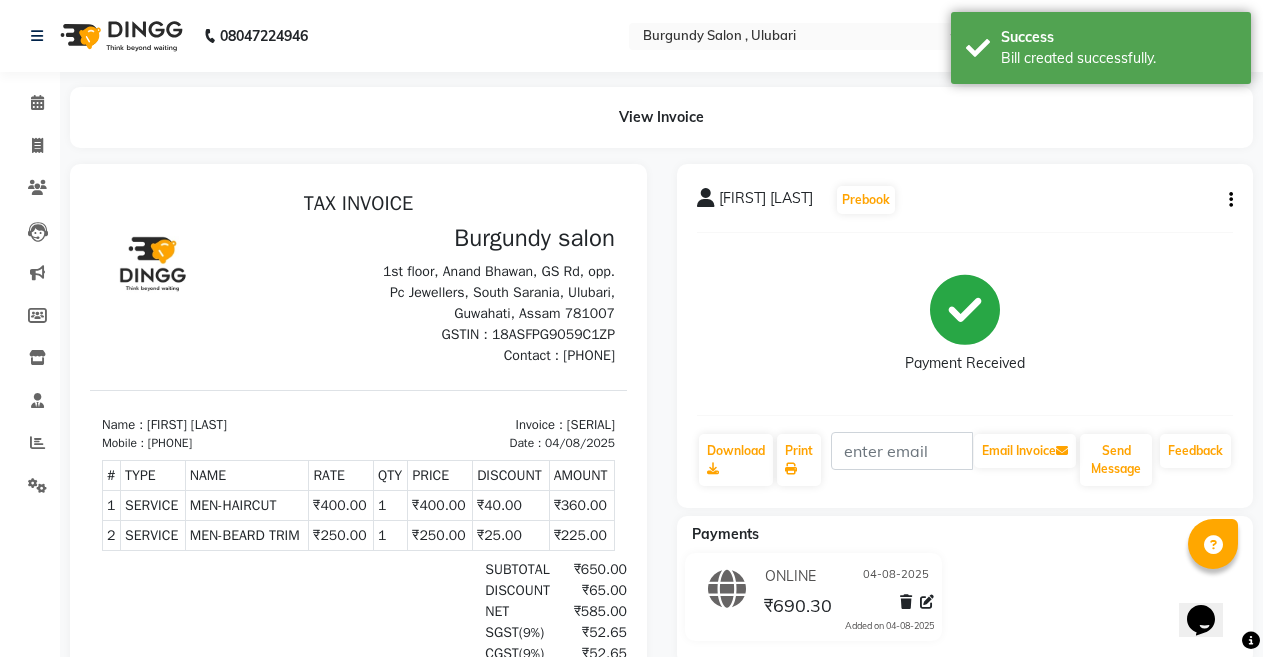 scroll, scrollTop: 0, scrollLeft: 0, axis: both 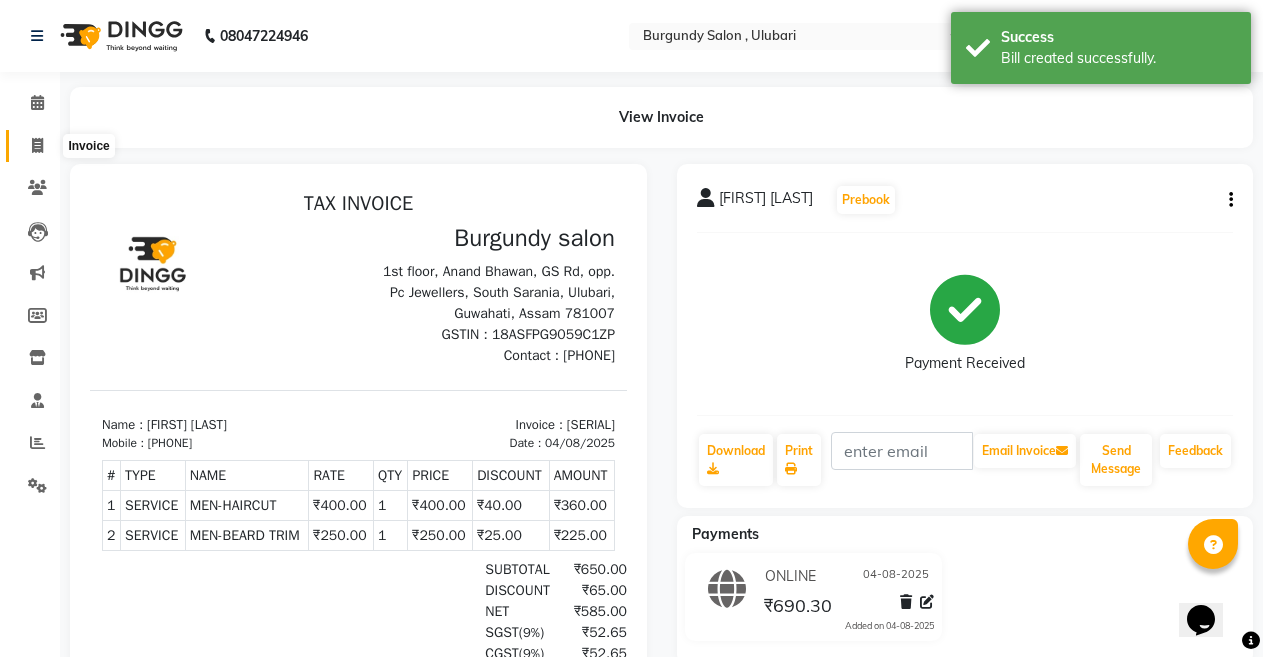 click 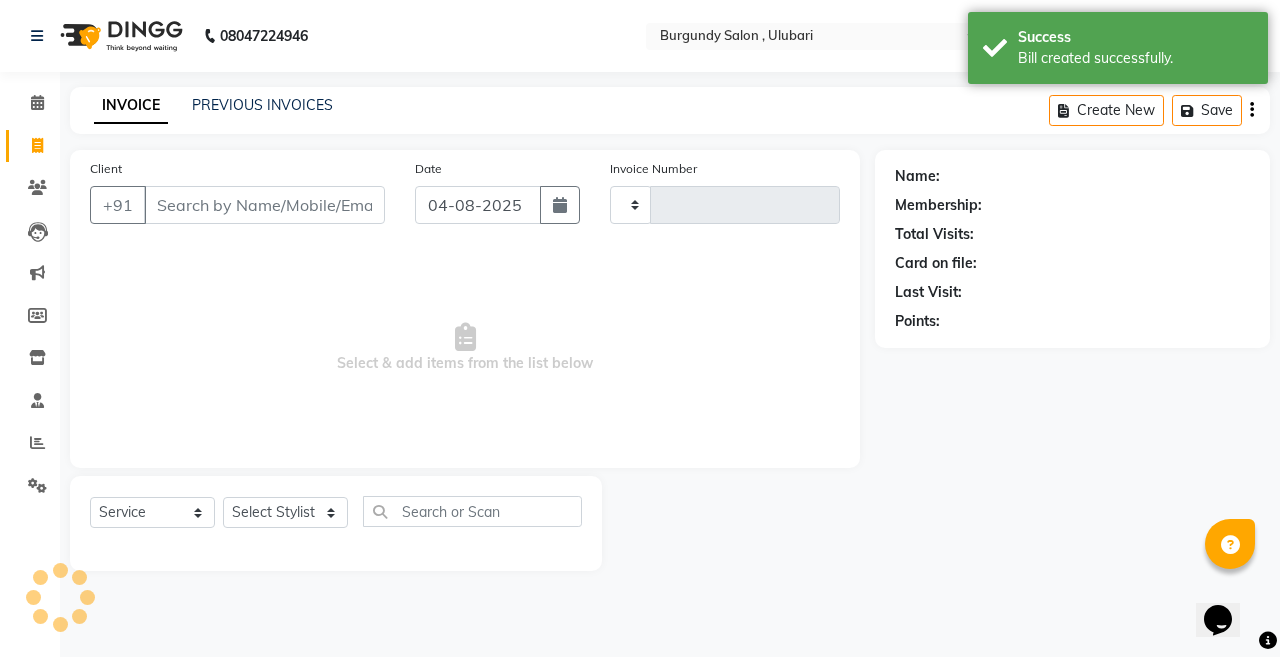 type on "1409" 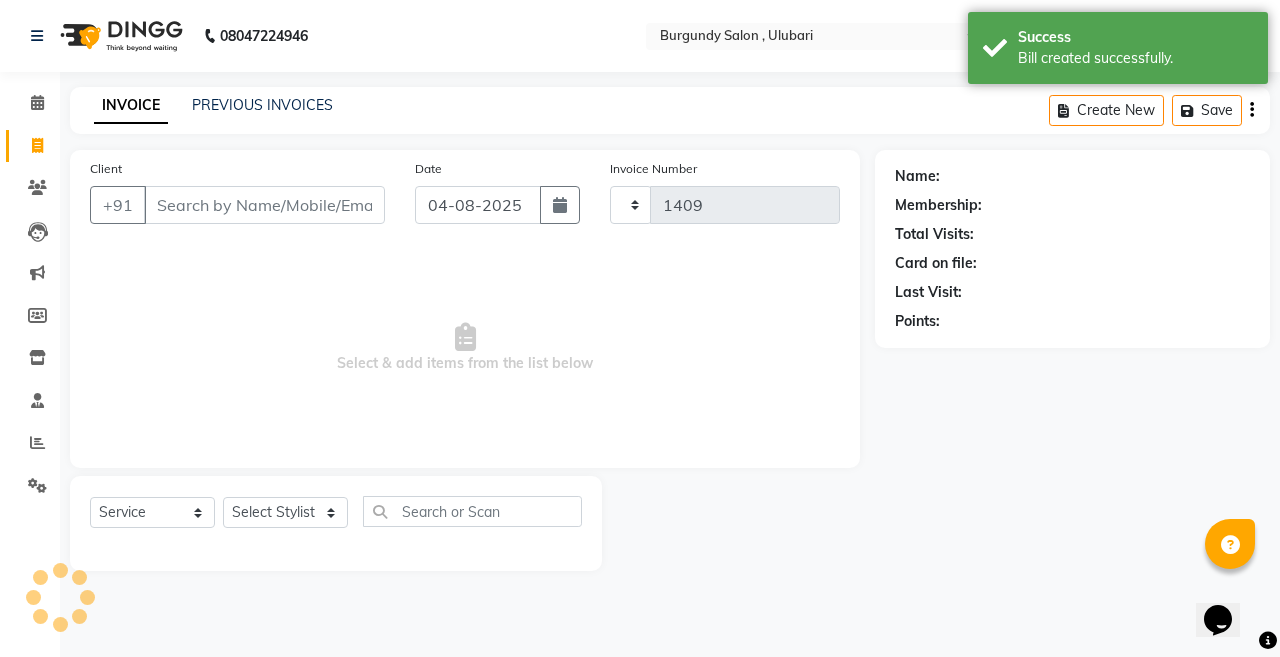 select on "5345" 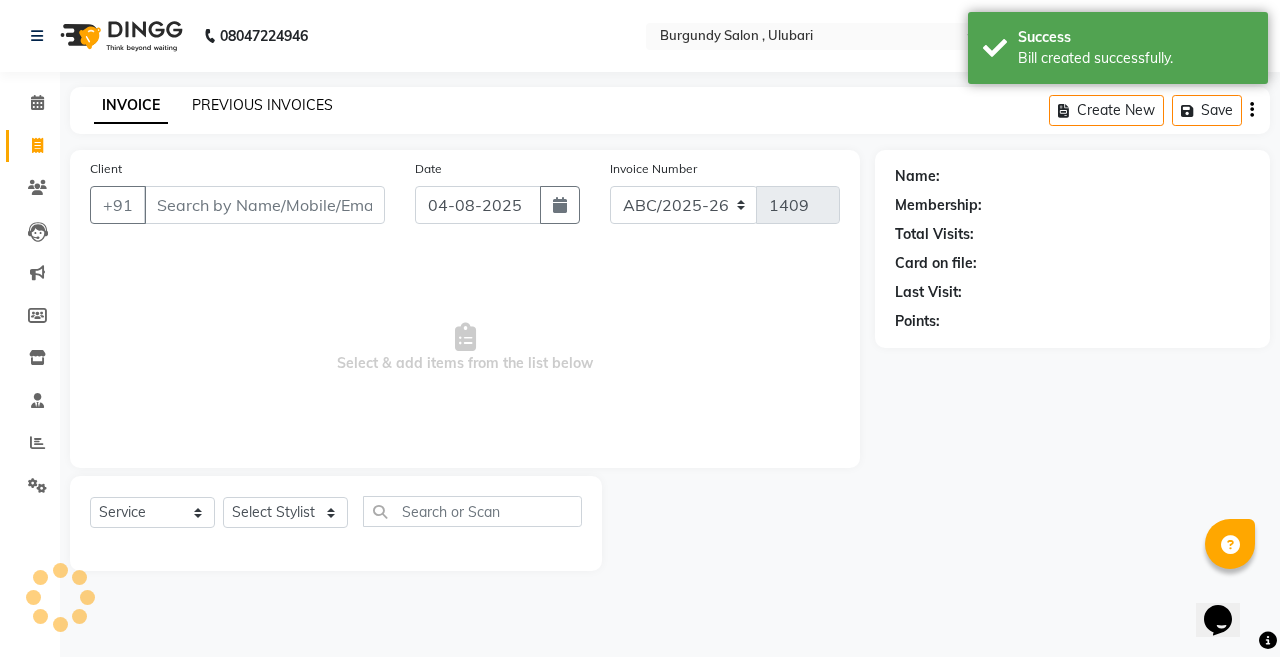 click on "PREVIOUS INVOICES" 